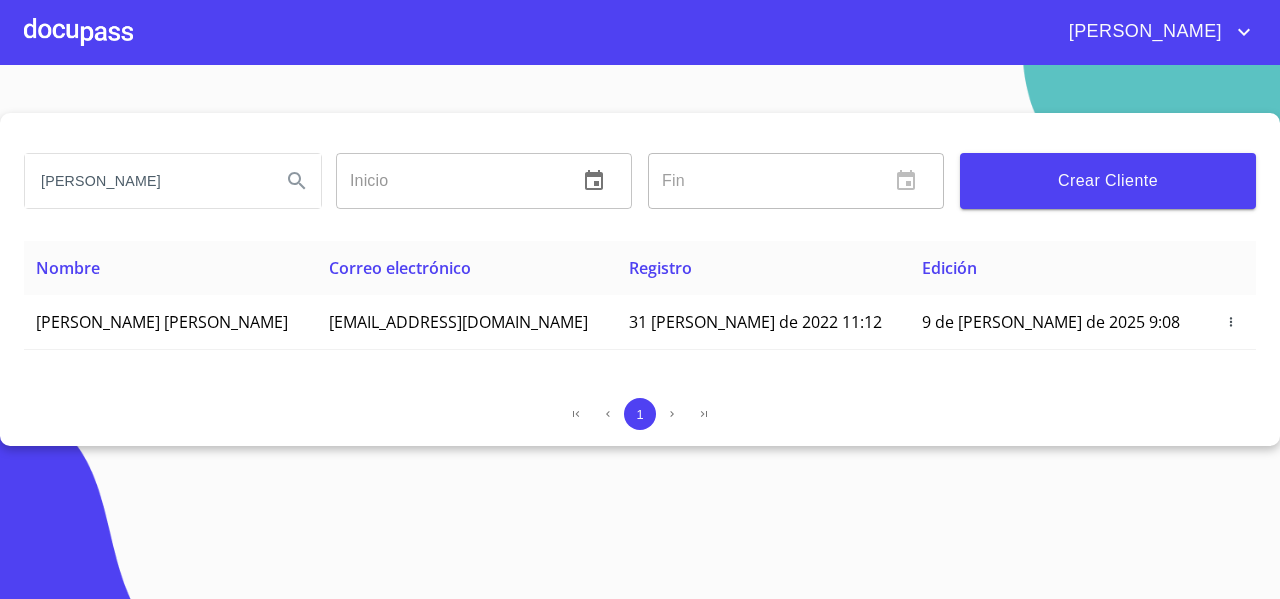 scroll, scrollTop: 0, scrollLeft: 0, axis: both 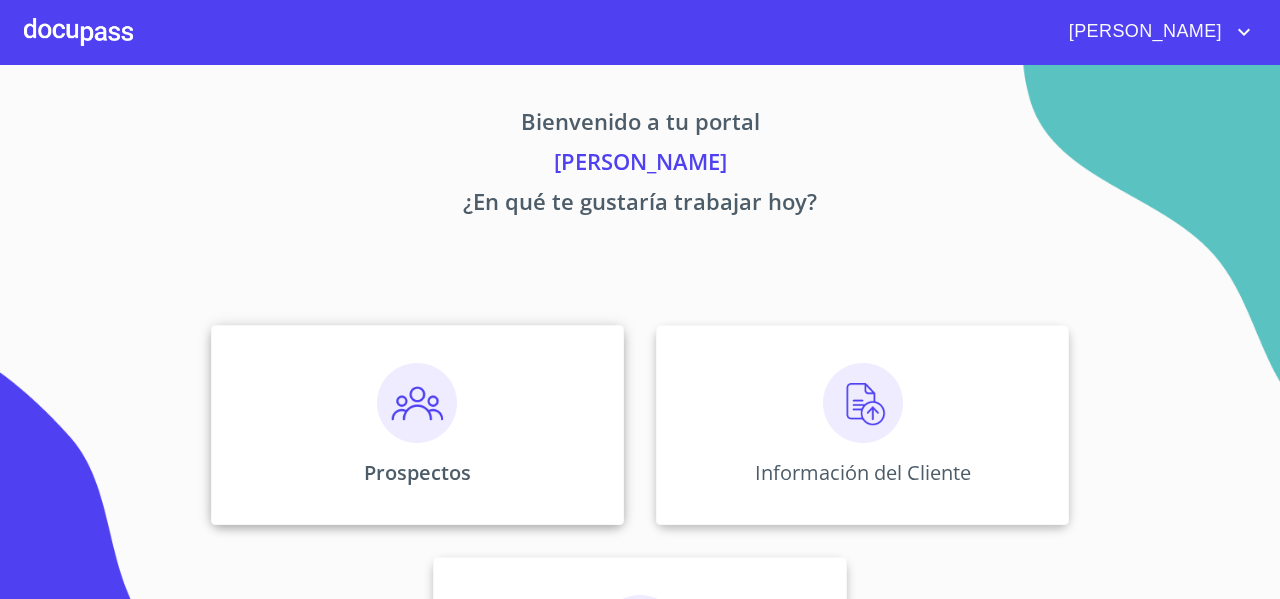 click at bounding box center (417, 403) 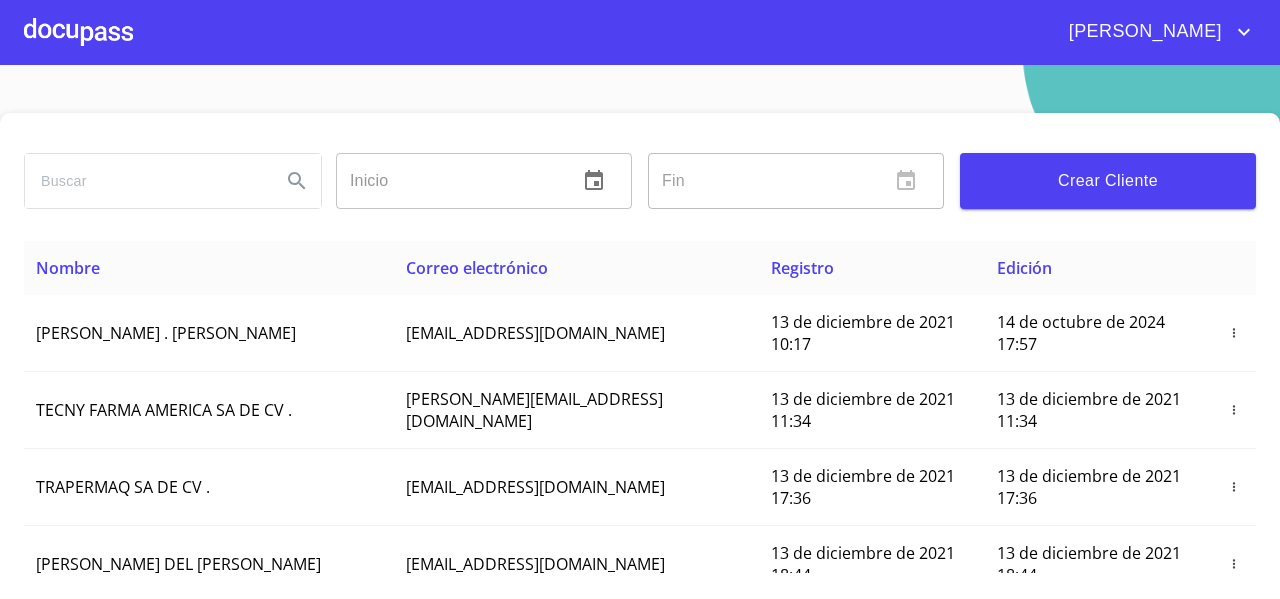 click on "Crear Cliente" at bounding box center [1108, 181] 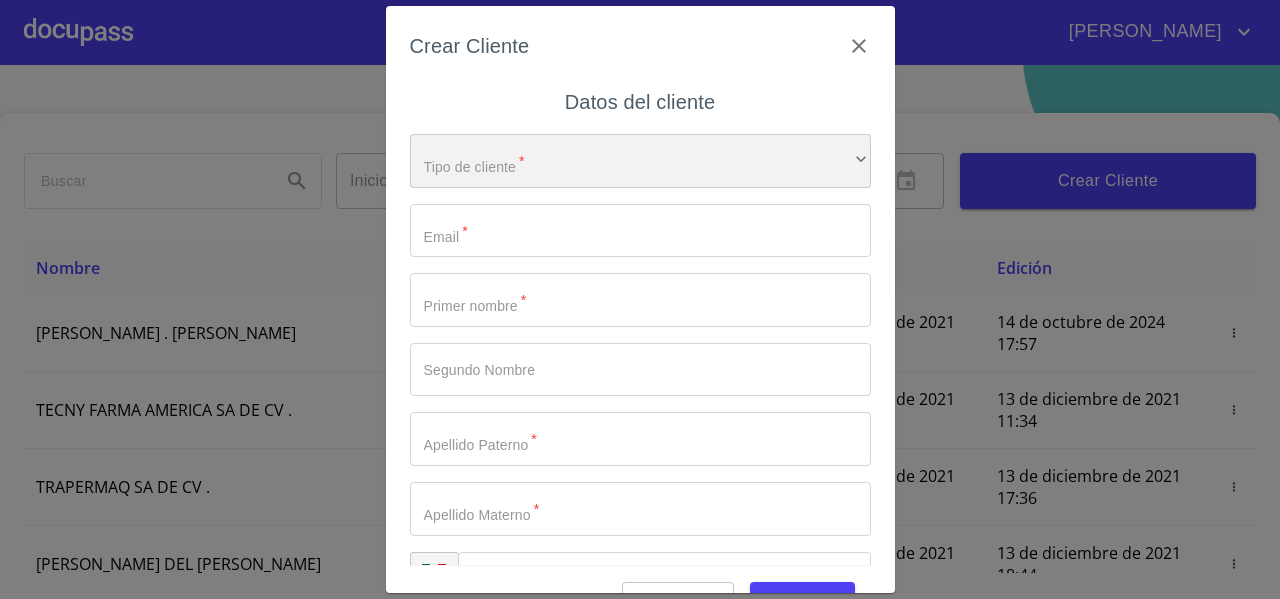 click on "​" at bounding box center [640, 161] 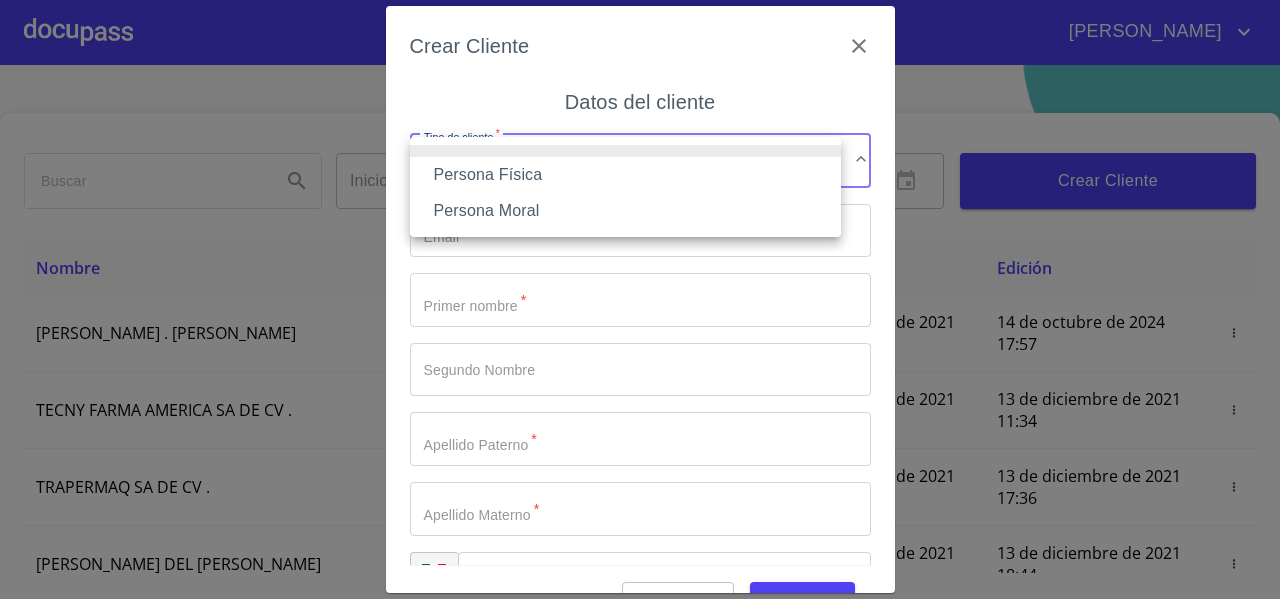 click on "Persona Física" at bounding box center (625, 175) 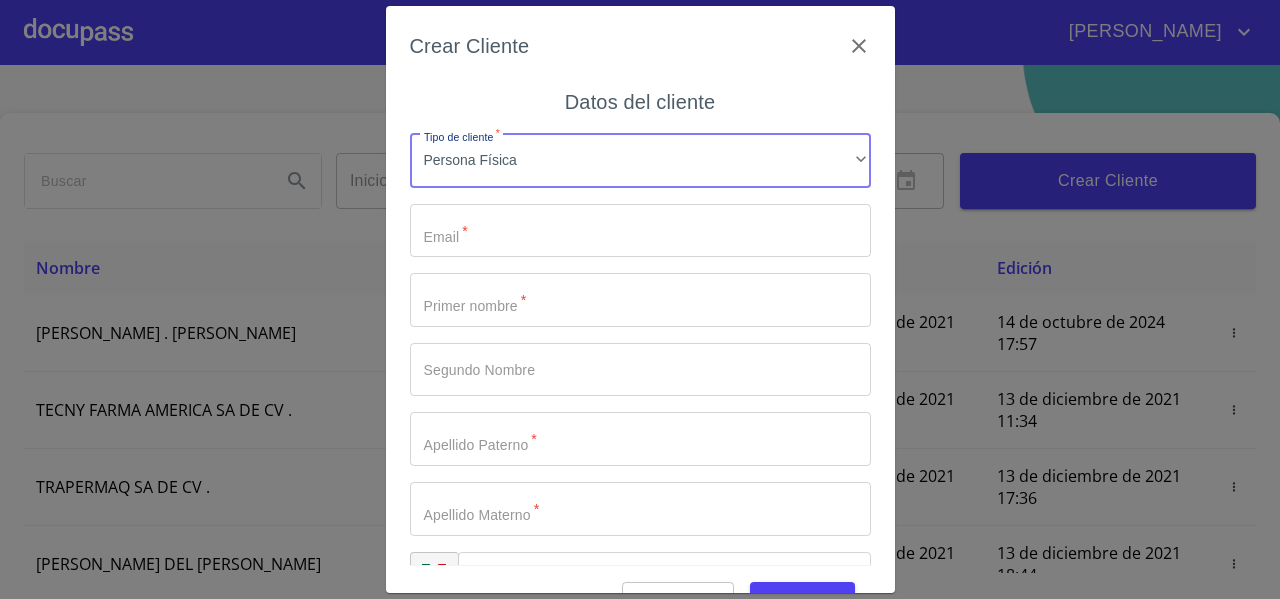 click on "Tipo de cliente   *" at bounding box center (640, 231) 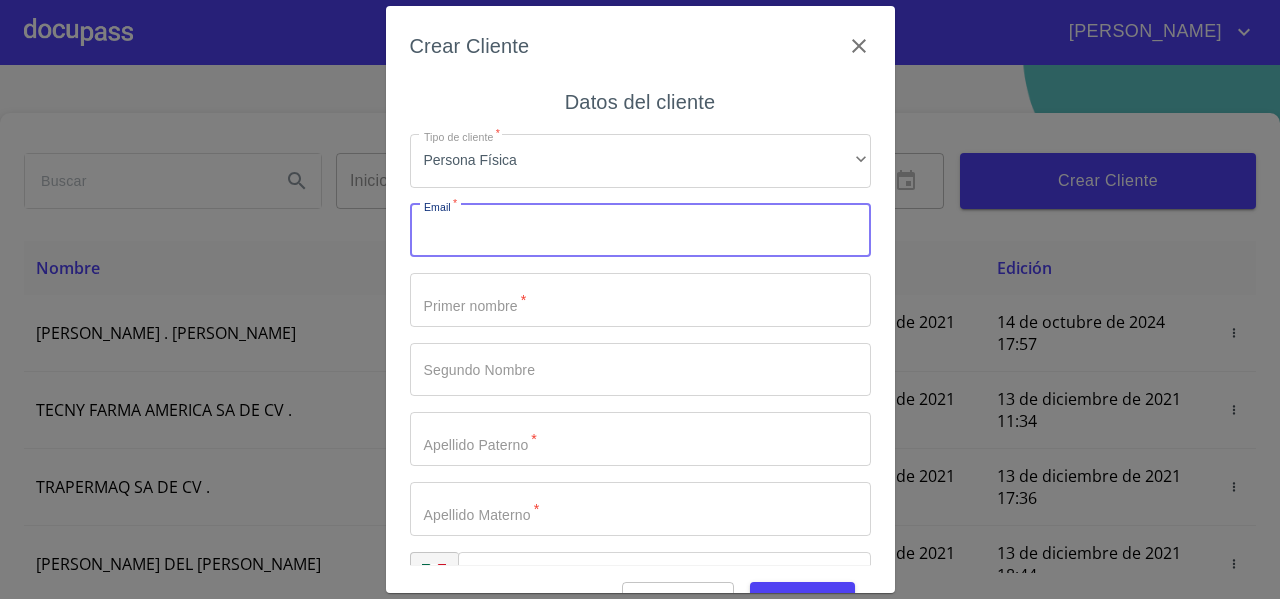 click on "Tipo de cliente   *" at bounding box center [640, 231] 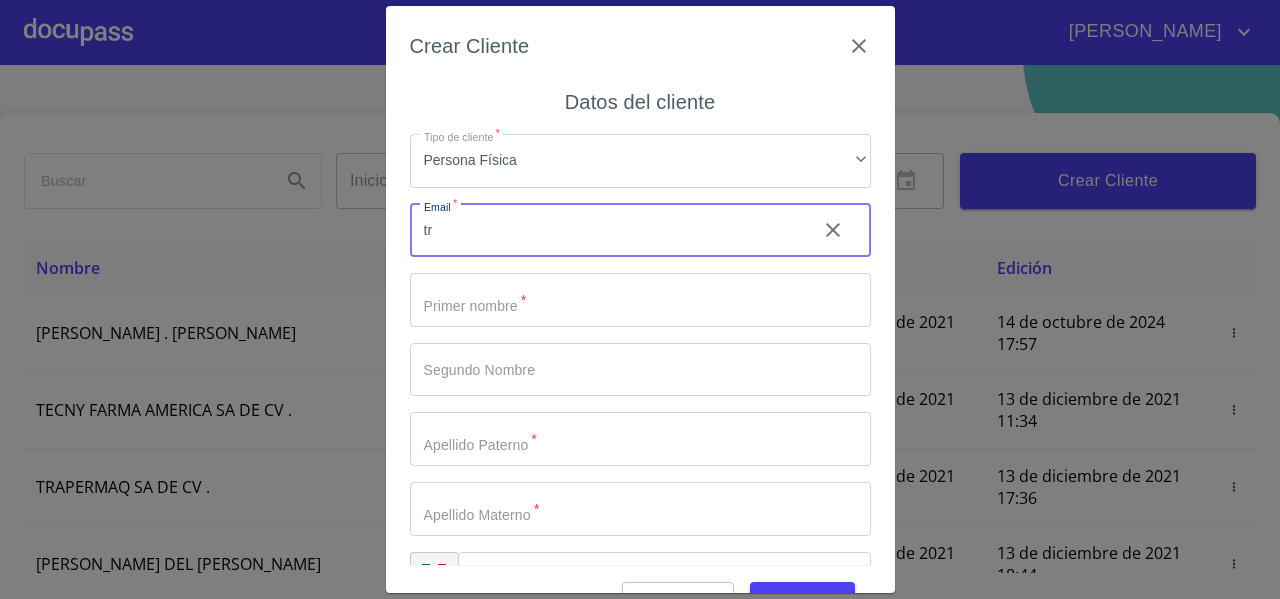 type on "t" 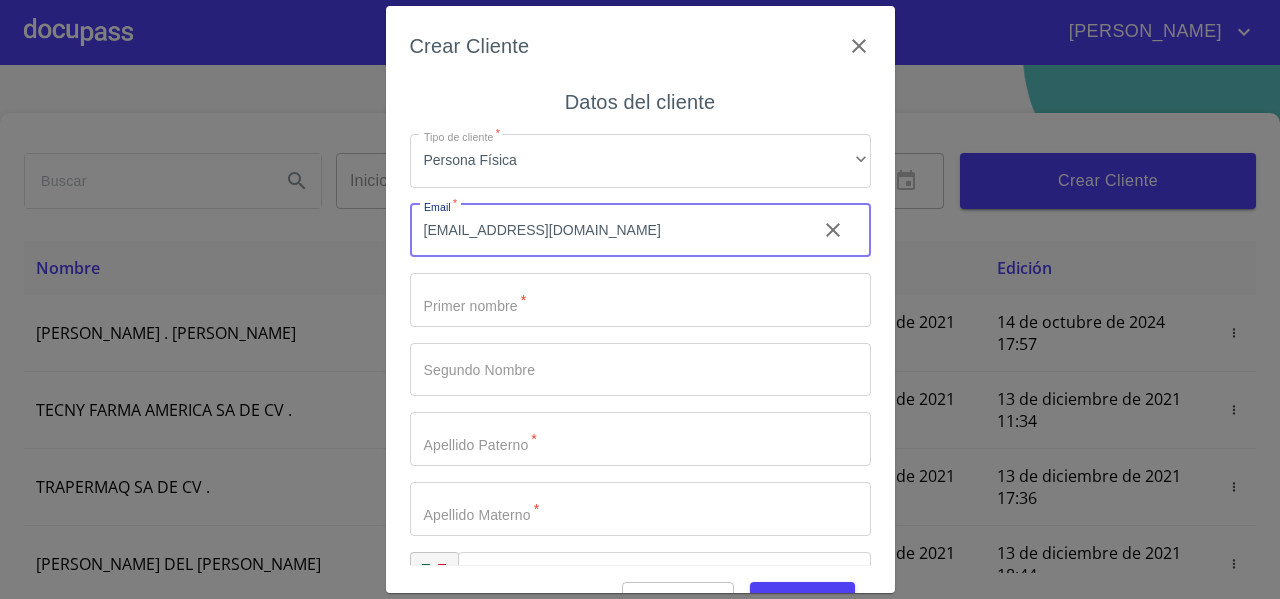 type on "segundo.carballal@hotmail.com" 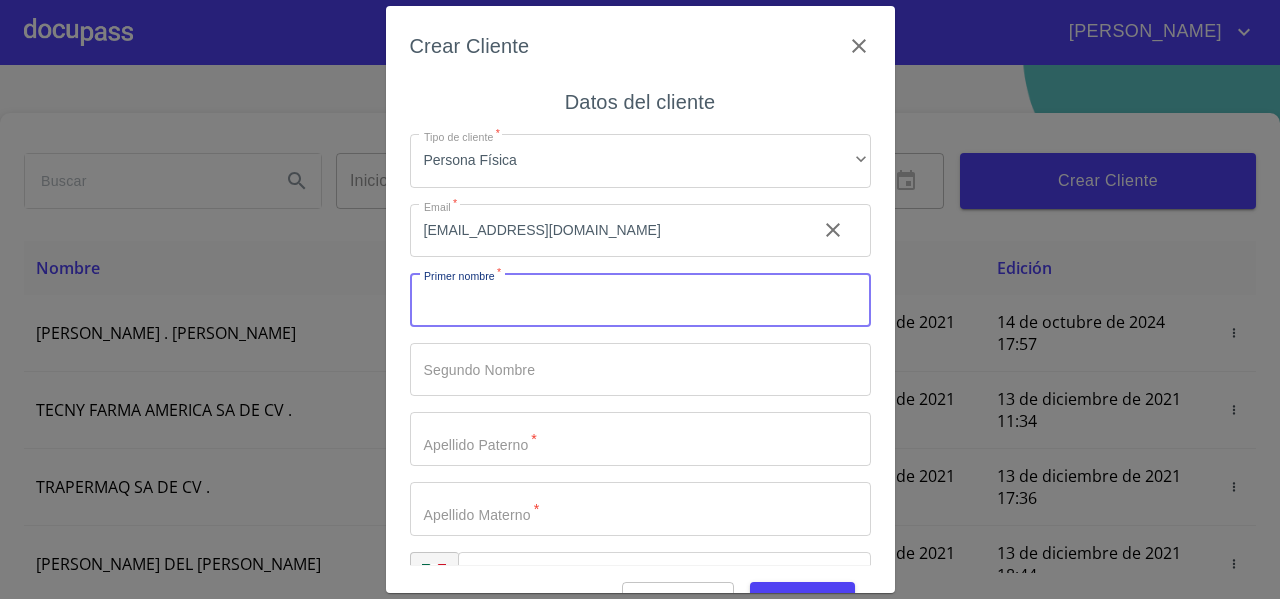 type on "A" 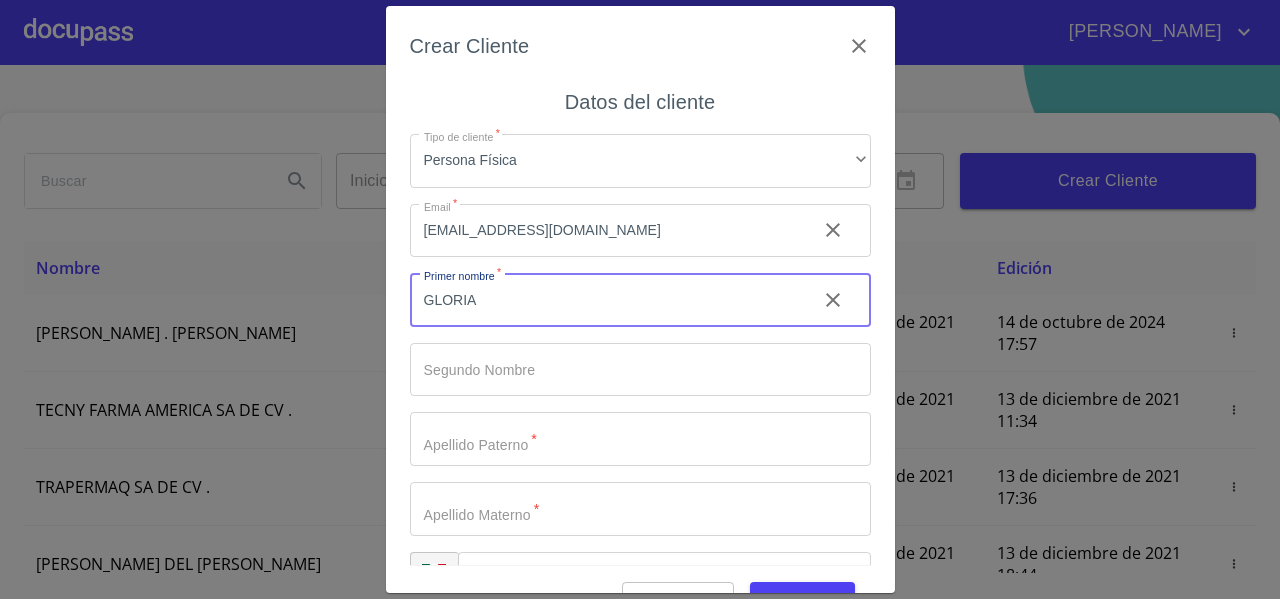 type on "GLORIA" 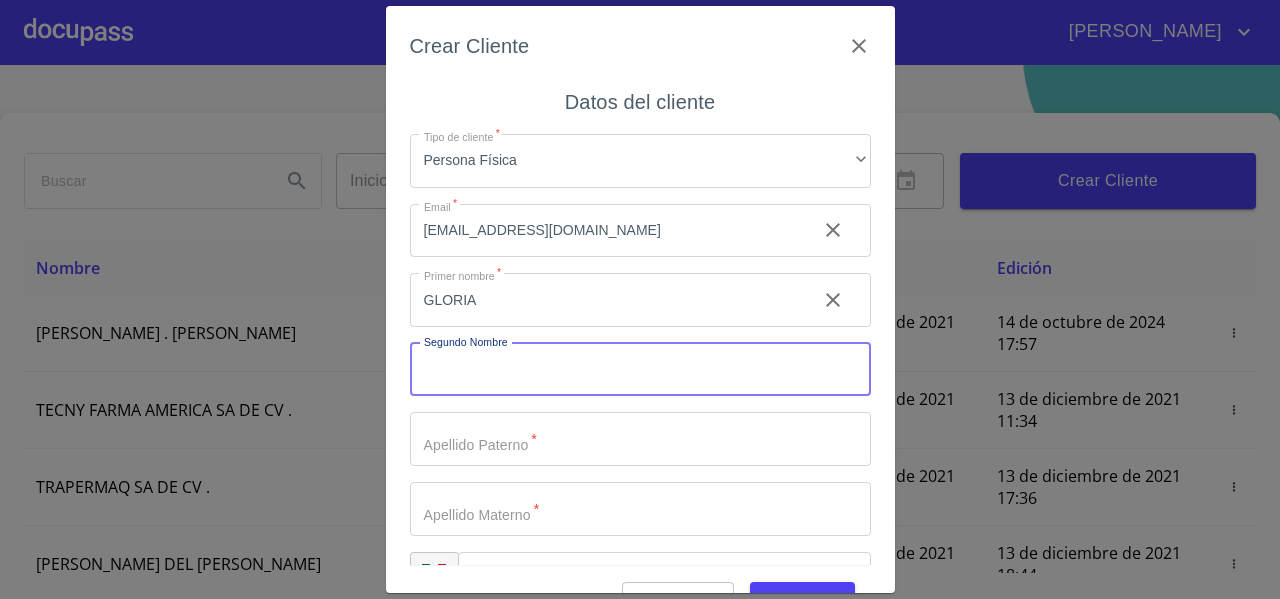 type on "R" 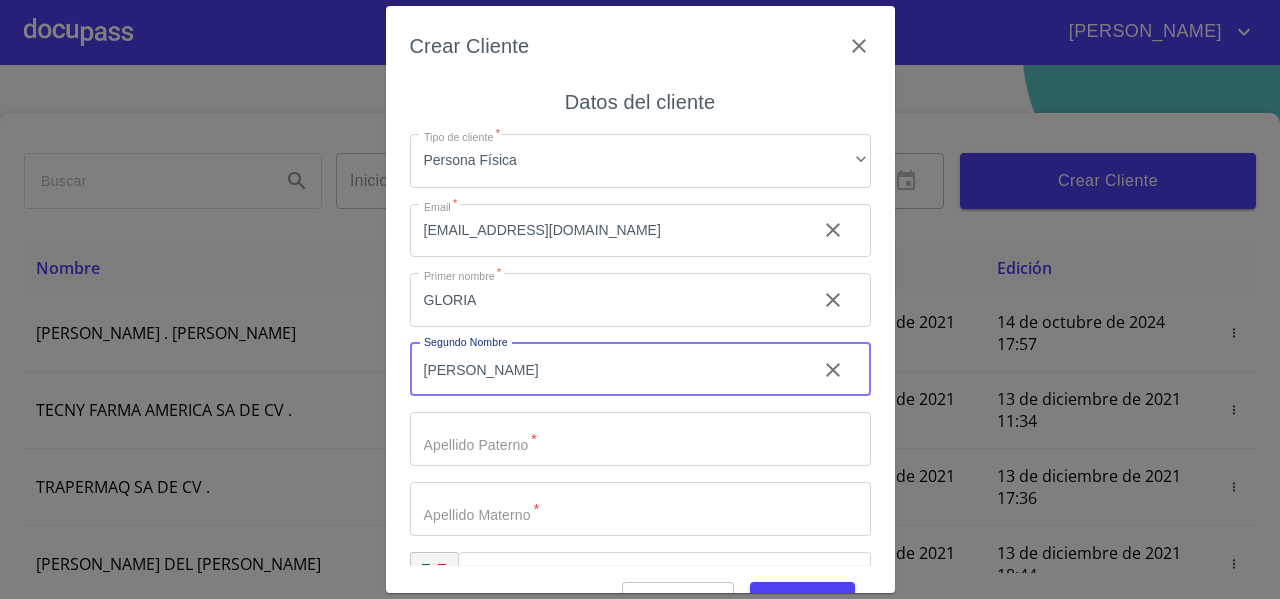 type on "[PERSON_NAME]" 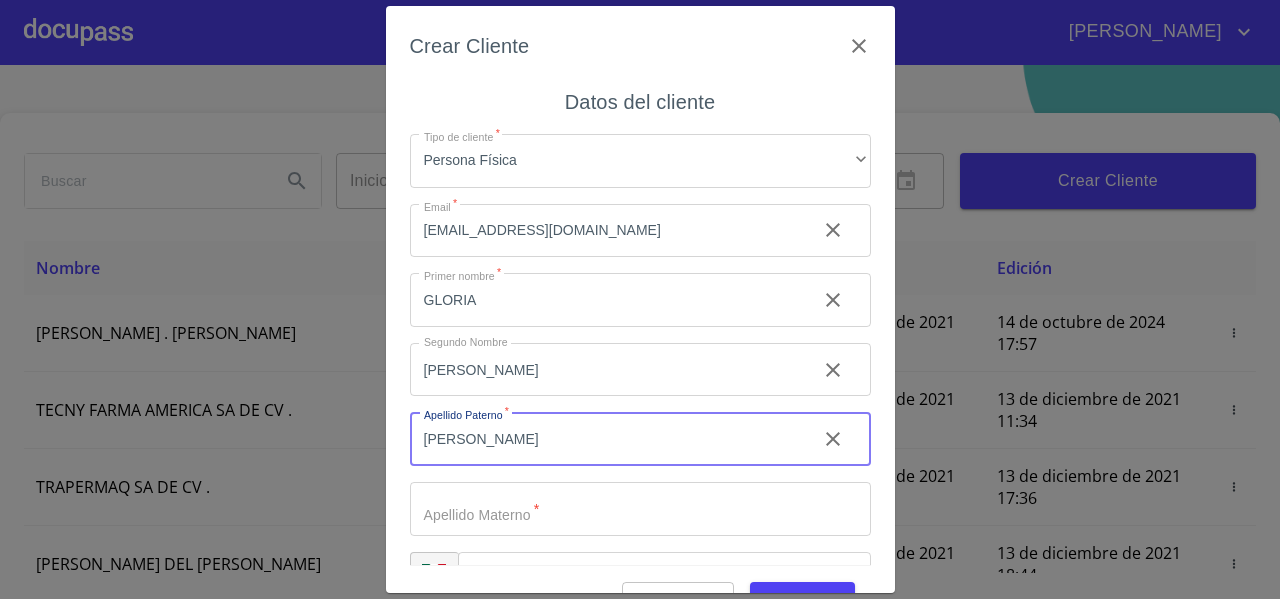 type on "[PERSON_NAME]" 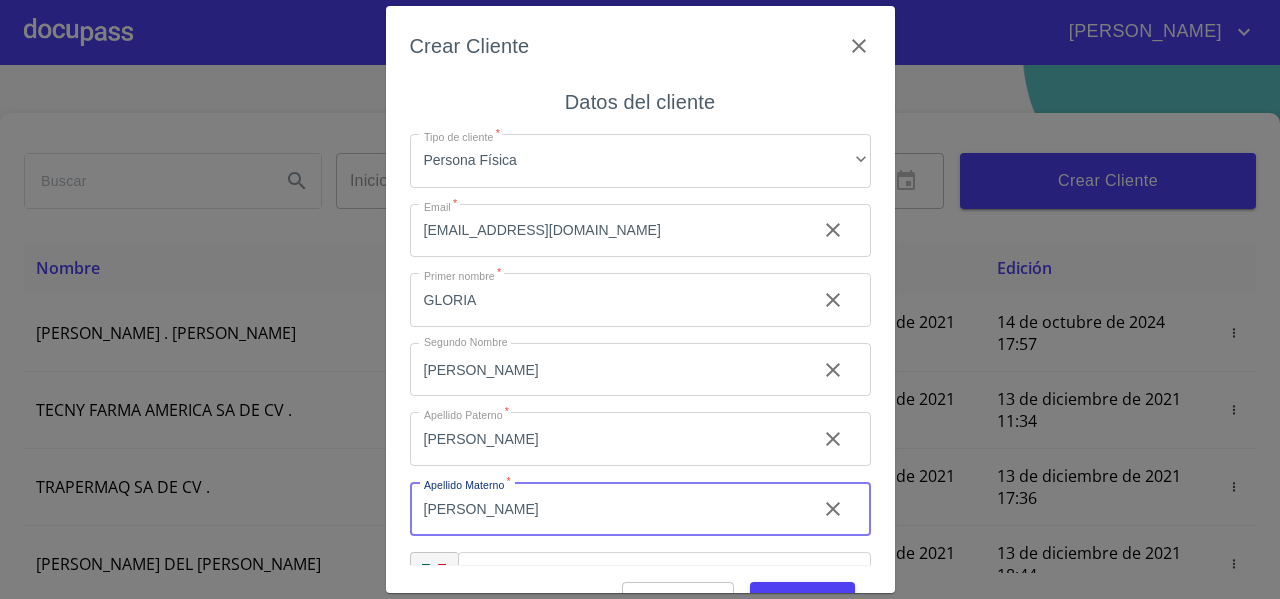 type on "[PERSON_NAME]" 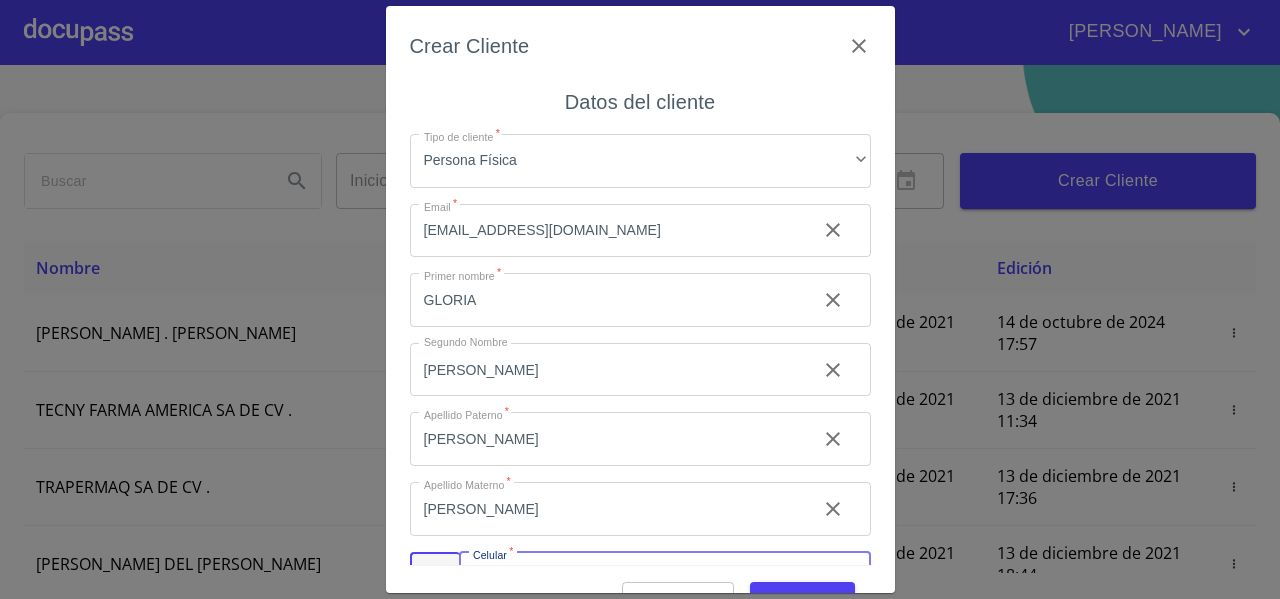 scroll, scrollTop: 40, scrollLeft: 0, axis: vertical 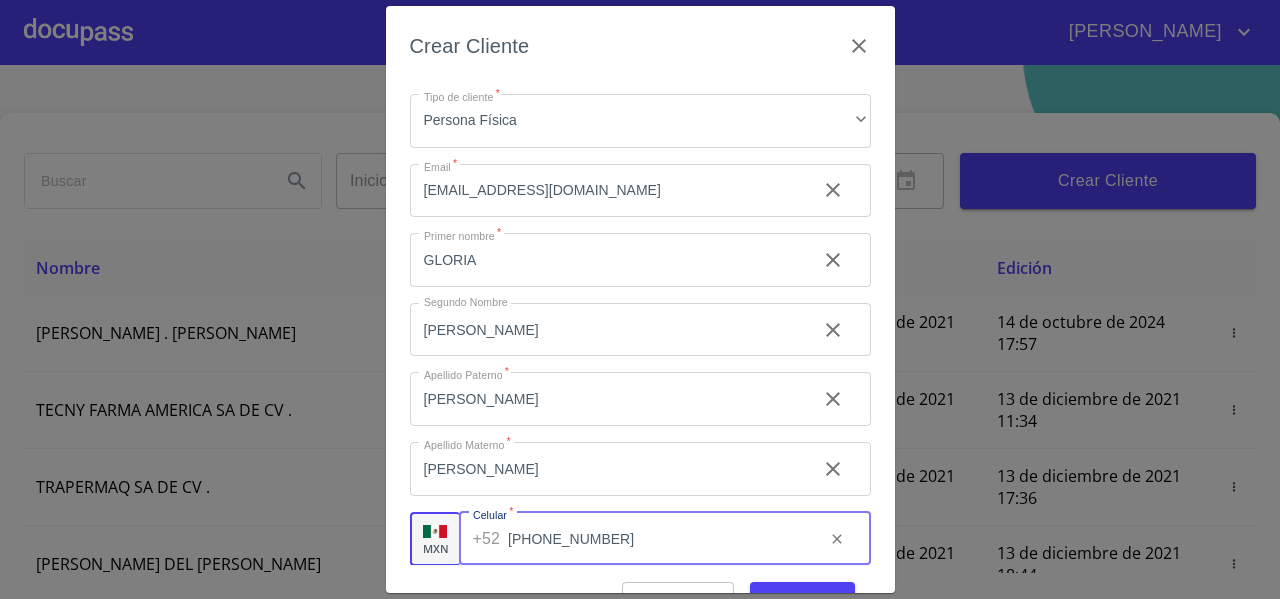 type on "[PHONE_NUMBER]" 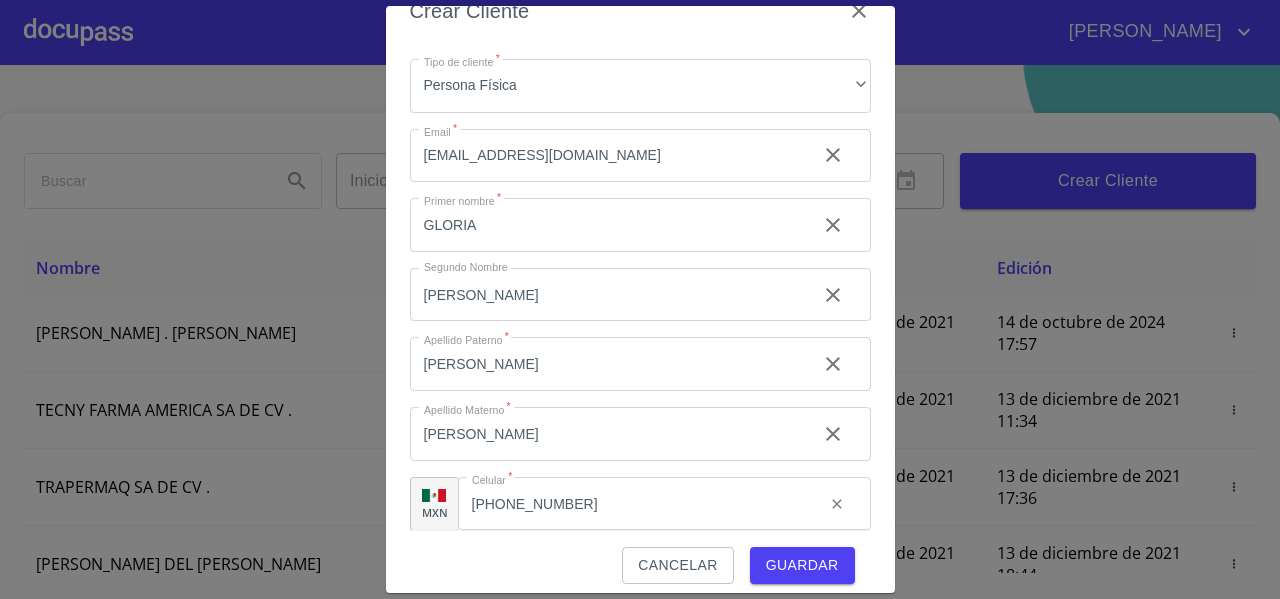 scroll, scrollTop: 49, scrollLeft: 0, axis: vertical 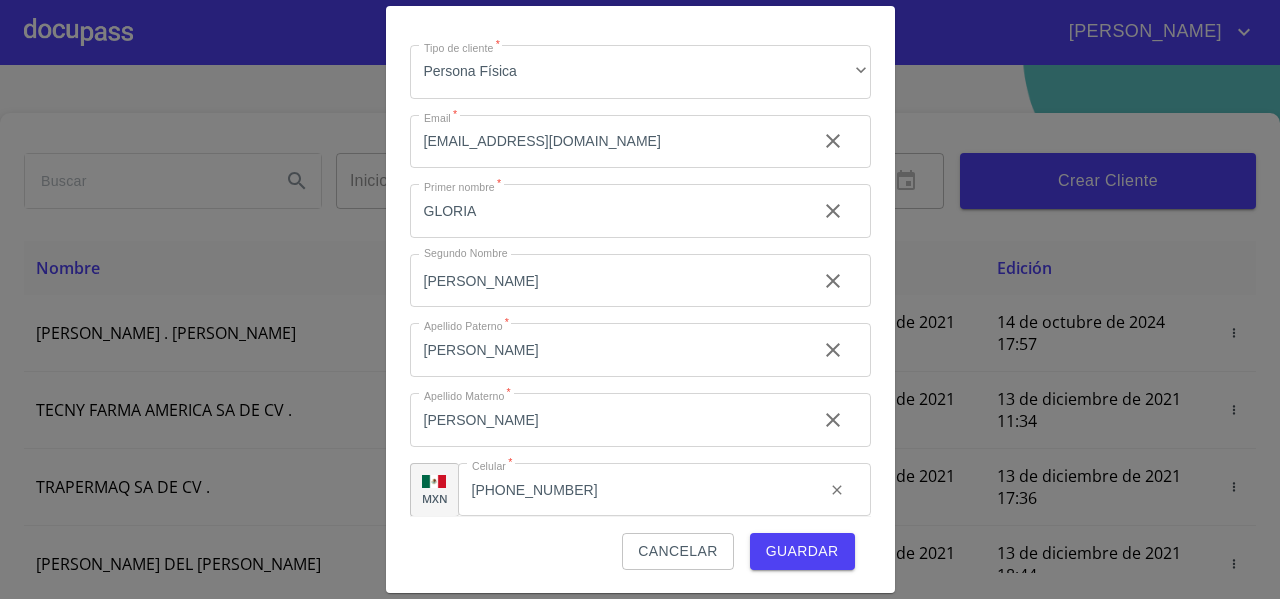 click on "Guardar" at bounding box center [802, 551] 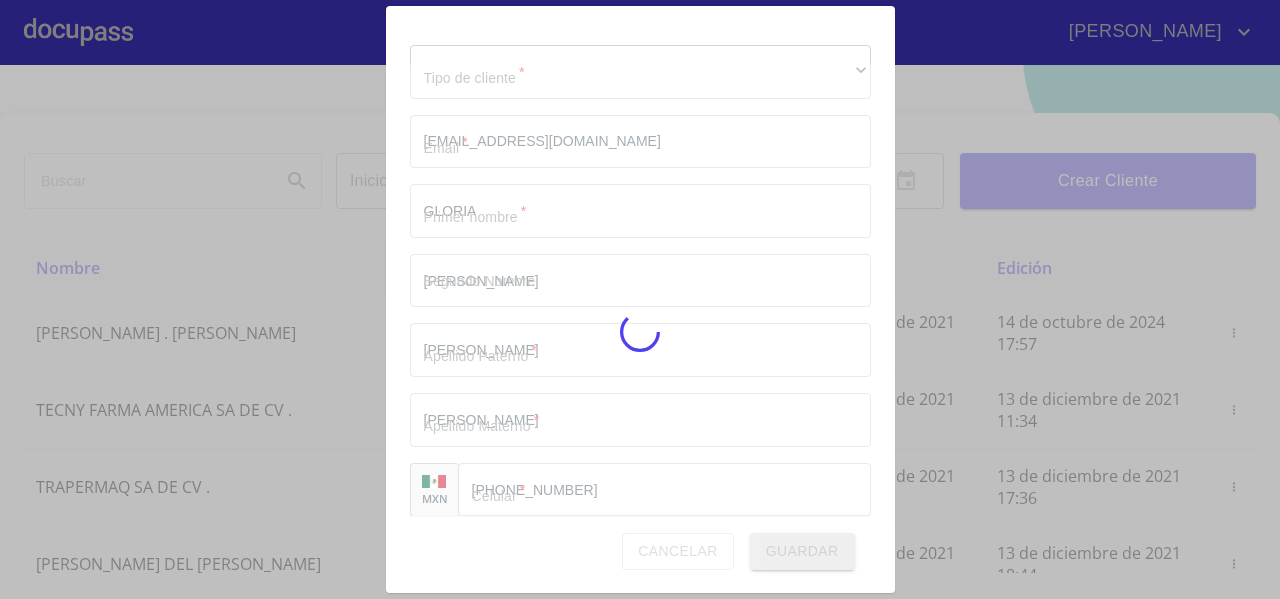 type 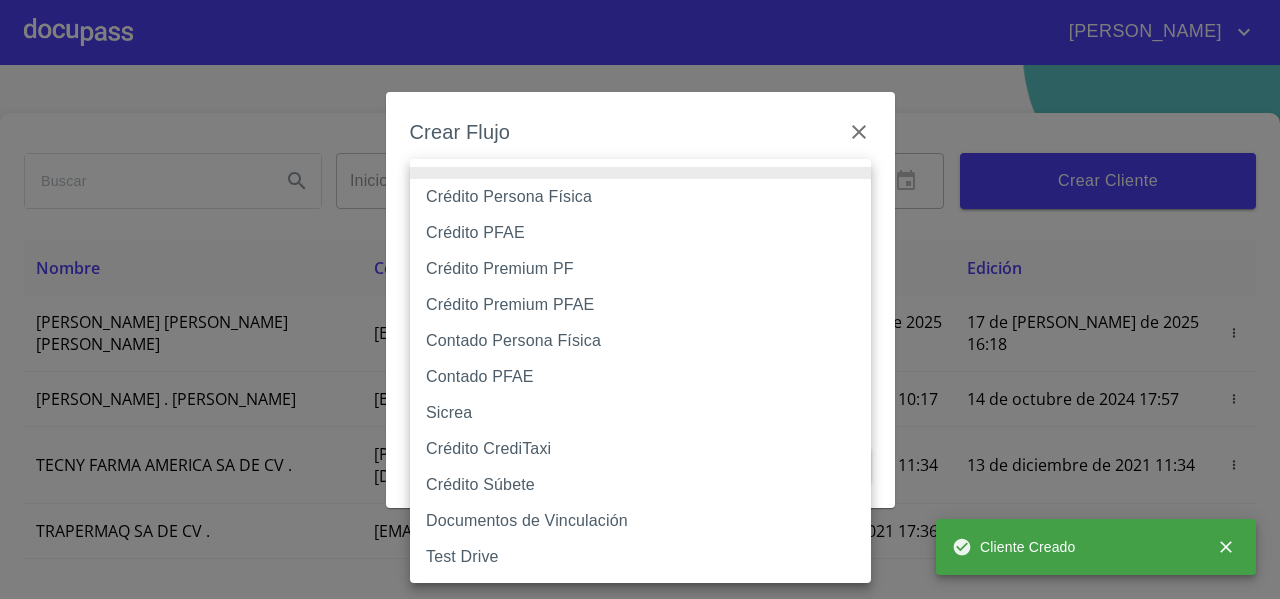 click on "FERNANDO Inicio ​ Fin ​ Crear Cliente Nombre   Correo electrónico   Registro   Edición     GLORIA ERIKA LOPEZ SALAZAR segundo.carballal@hotmail.com 17 de julio de 2025 16:18 17 de julio de 2025 16:18 ROMEO . HERNANDEZ MARTINEZ rhernandezm93@gmail.com 13 de diciembre de 2021 10:17 14 de octubre de 2024 17:57 TECNY FARMA AMERICA  SA DE CV  . benjamin@tecnyfarma.com.mx 13 de diciembre de 2021 11:34 13 de diciembre de 2021 11:34 TRAPERMAQ SA DE CV  . trapermaq@outlook.com 13 de diciembre de 2021 17:36 13 de diciembre de 2021 17:36 MARIA DEL CARMEN TIRADO LOPEZ carmentirado65@hotmail.com 13 de diciembre de 2021 18:44 13 de diciembre de 2021 18:44 ENRIQUE  ANTONIO  RICAÑO  ALCAZAR  antonio_ric@hotmail.com 14 de diciembre de 2021 11:46 14 de diciembre de 2021 11:46 SOLUCION EN LIMPIEZA DE JOCOTEPEC SDRL DE CV . reynobanos@yahoo.com 14 de diciembre de 2021 12:14 15 de diciembre de 2021 18:52 ISRAEL LOPEZ LOPEZ copcom32@gmail.com 14 de diciembre de 2021 15:01 26 de abril de 2024 17:58 aoc_adm@hotmail.com" at bounding box center (640, 299) 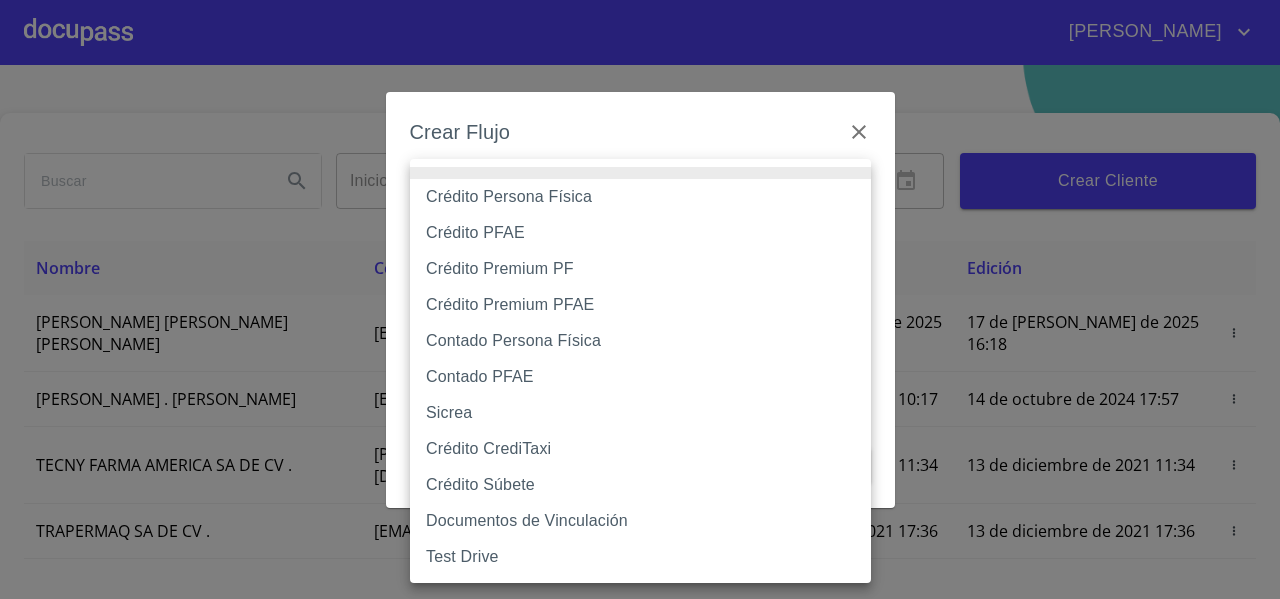 click on "Crédito PFAE" at bounding box center [640, 233] 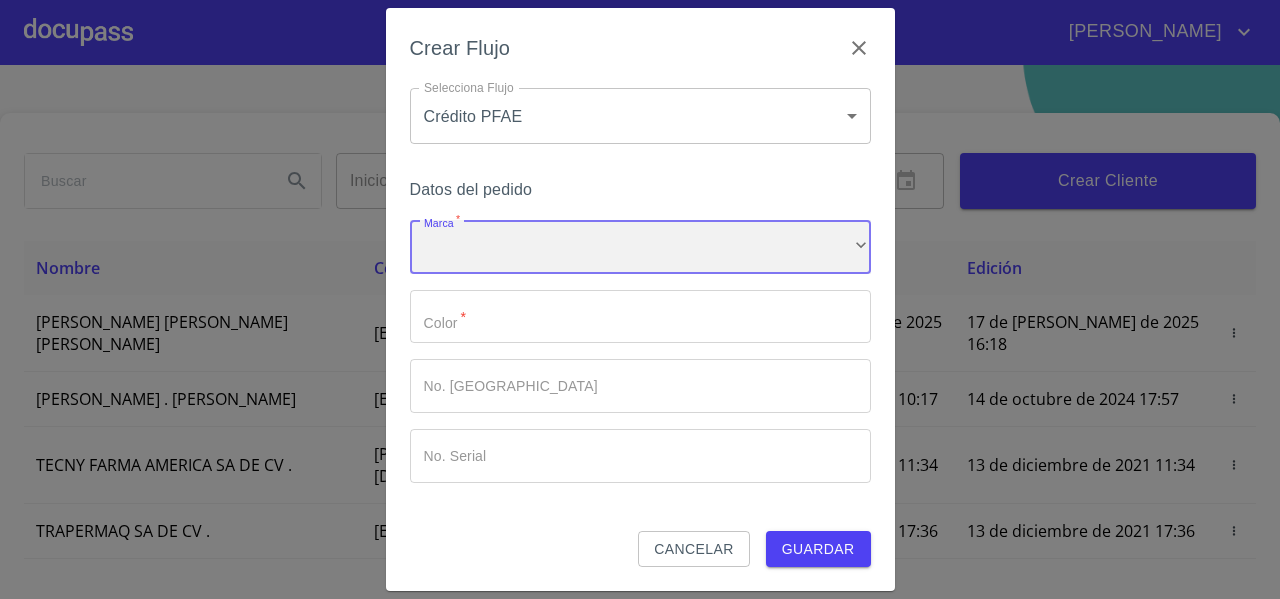 click on "​" at bounding box center (640, 247) 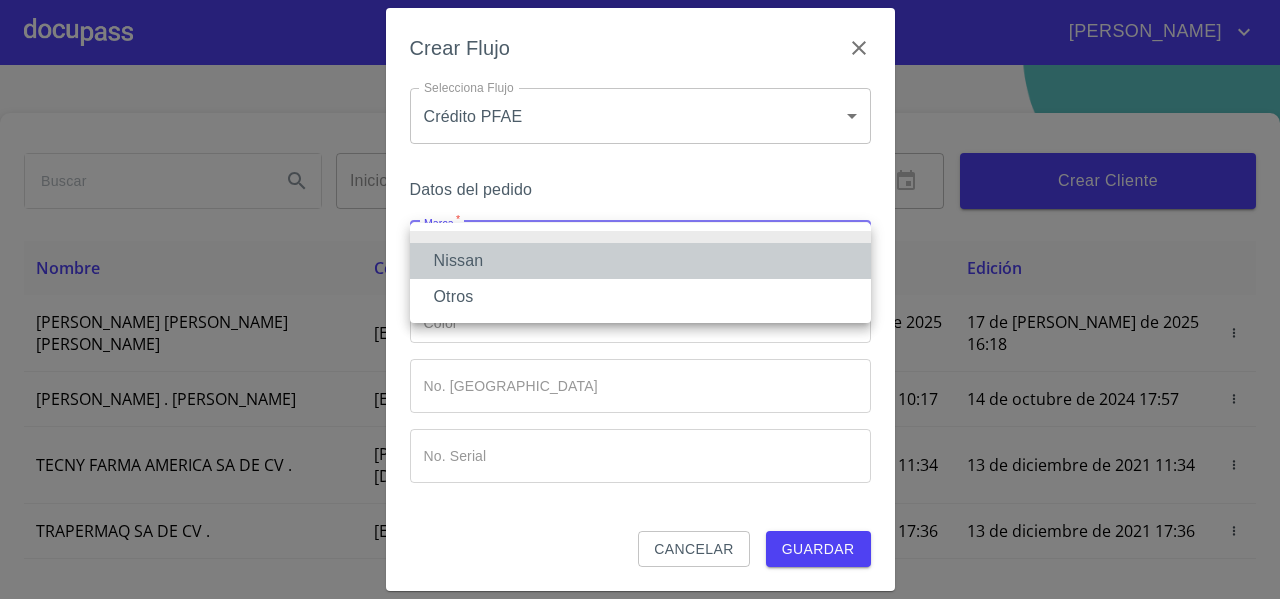 click on "Nissan" at bounding box center [640, 261] 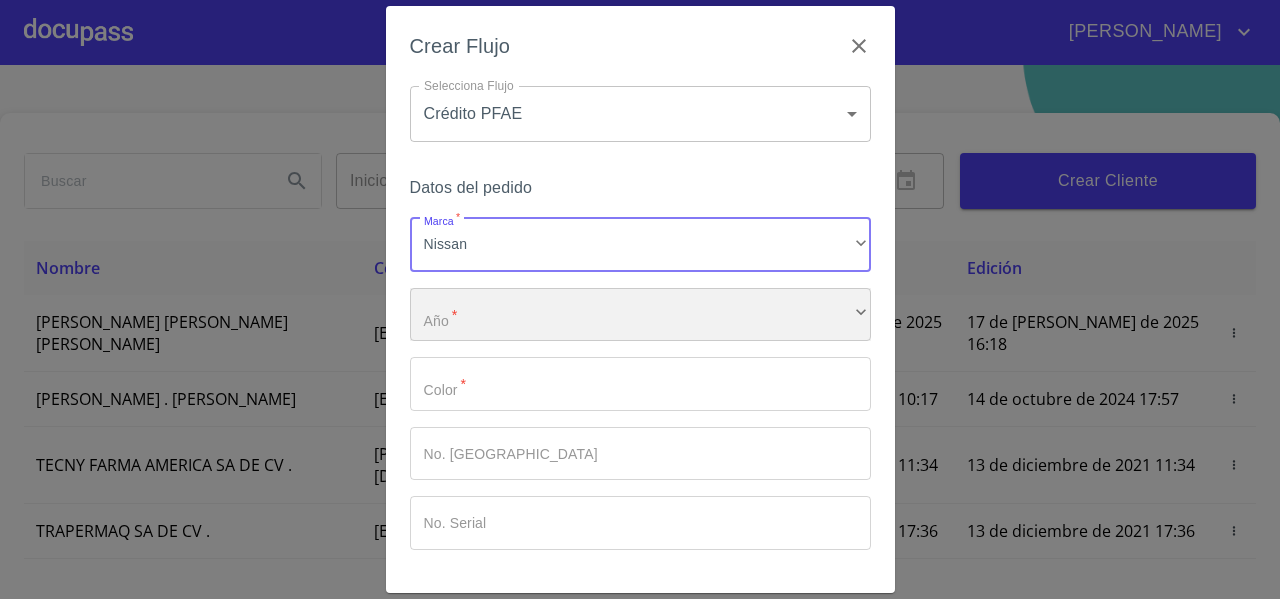 click on "​" at bounding box center (640, 315) 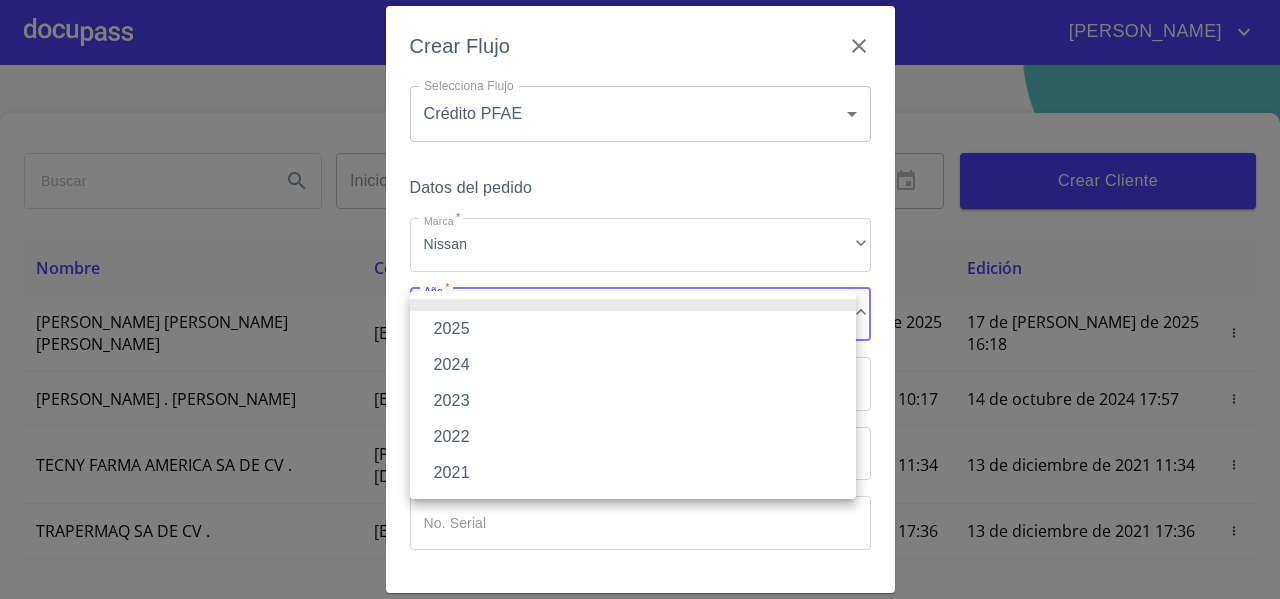 click on "2025" at bounding box center (633, 329) 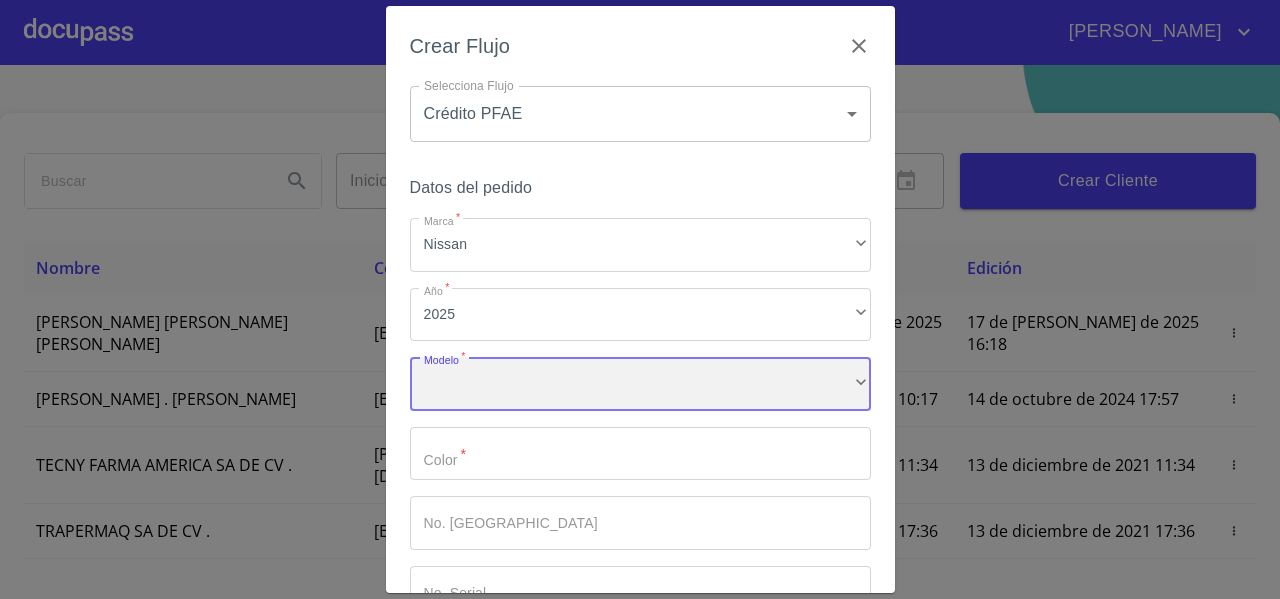 click on "​" at bounding box center [640, 384] 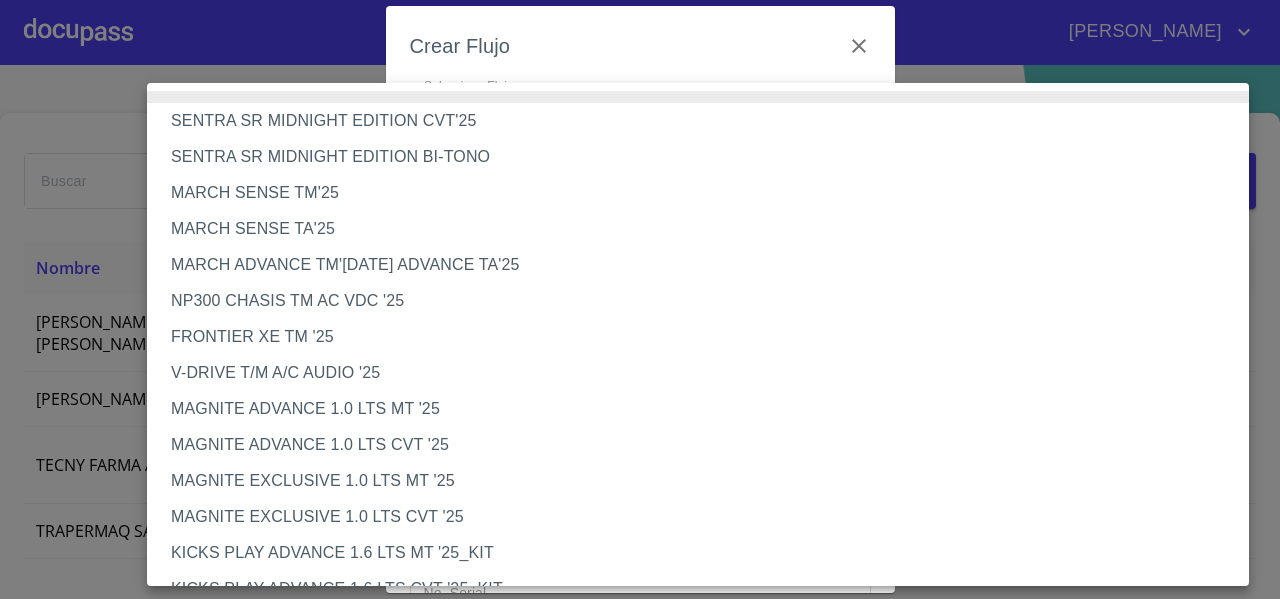 type 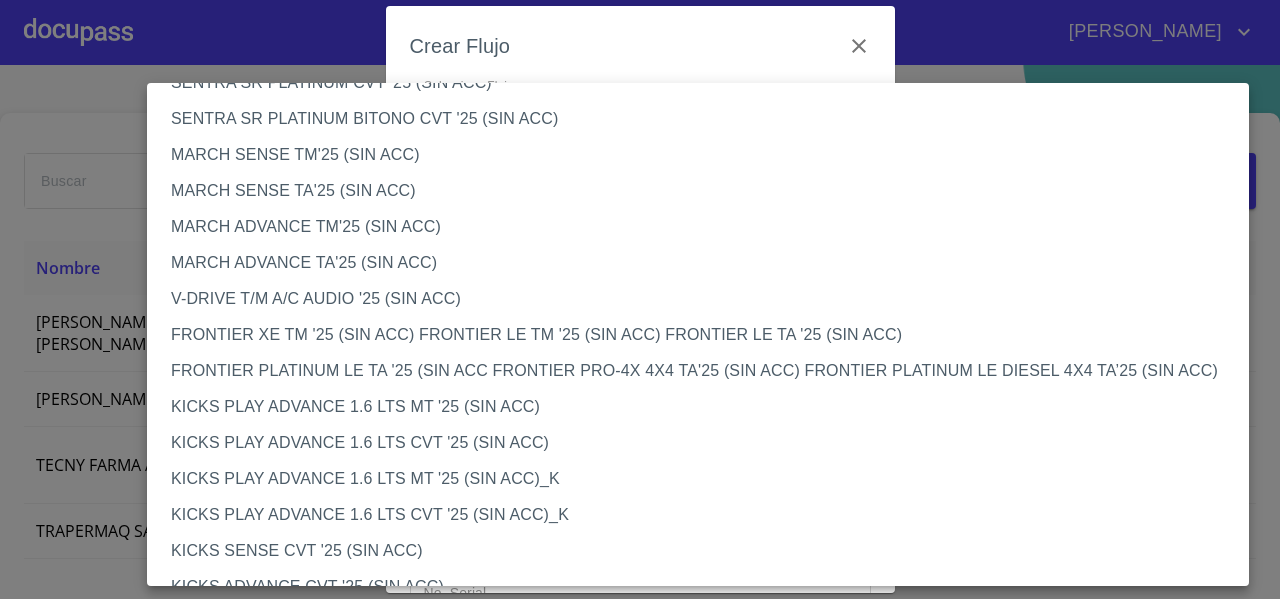 scroll, scrollTop: 1406, scrollLeft: 0, axis: vertical 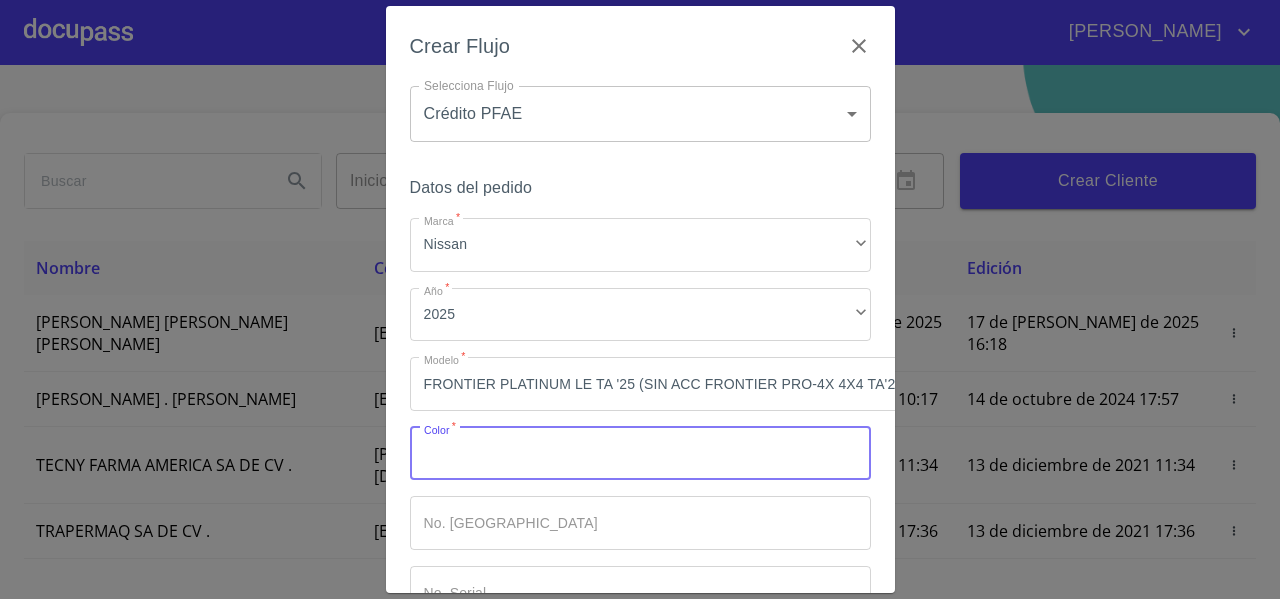 click on "Marca   *" at bounding box center (640, 454) 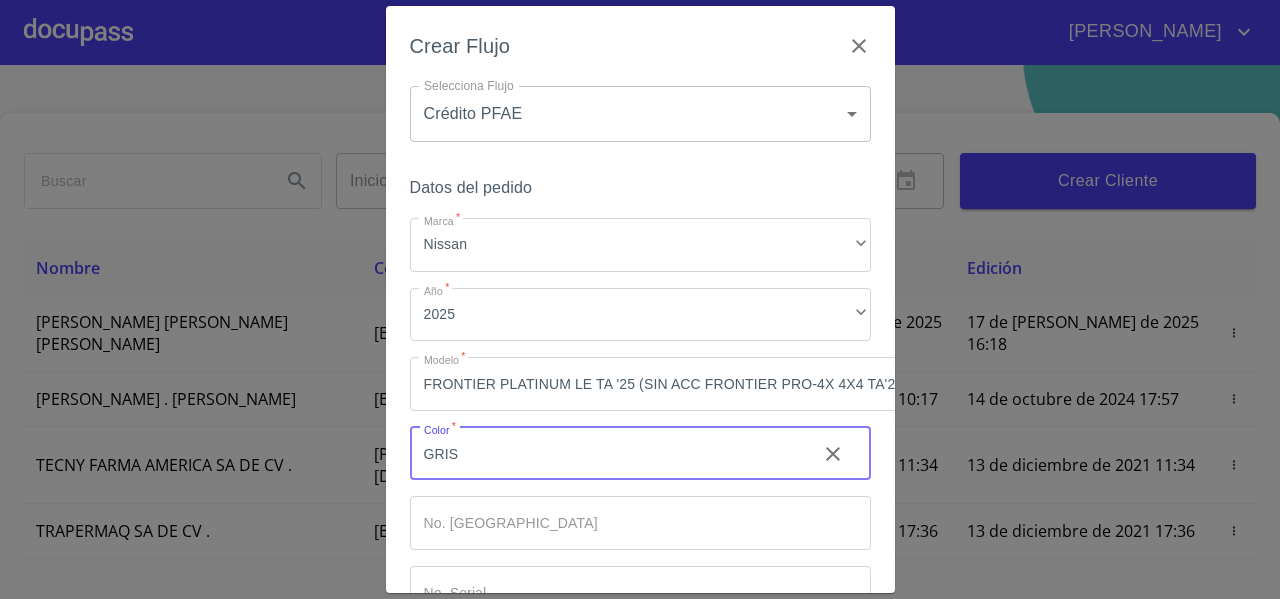 type on "GRIS" 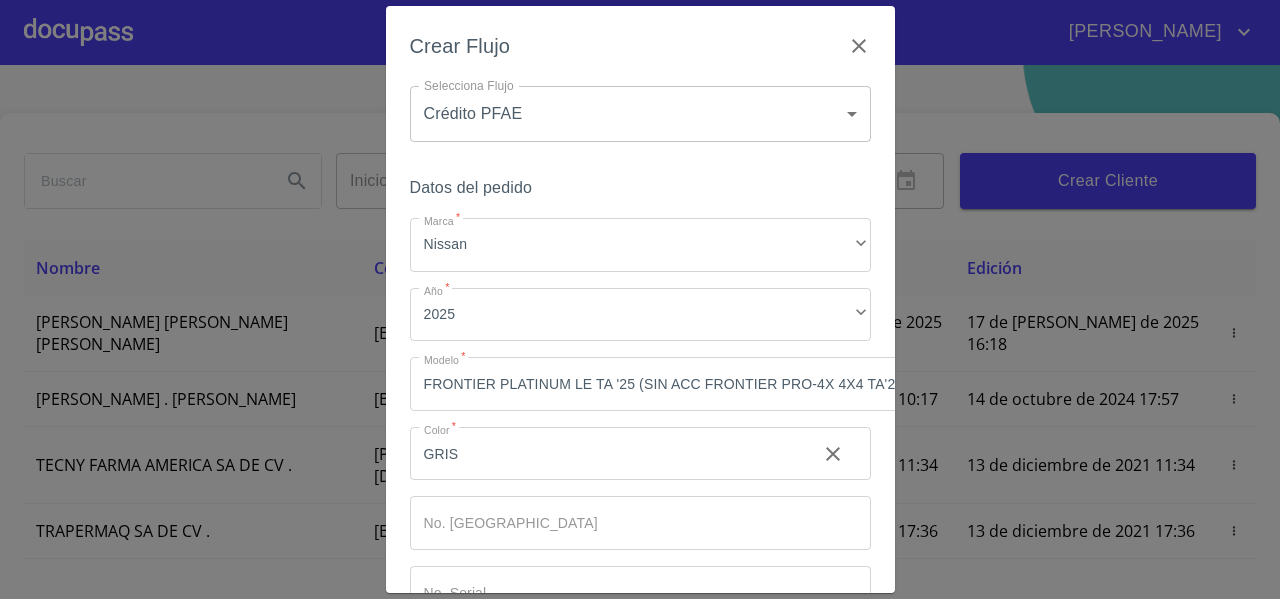 scroll, scrollTop: 150, scrollLeft: 0, axis: vertical 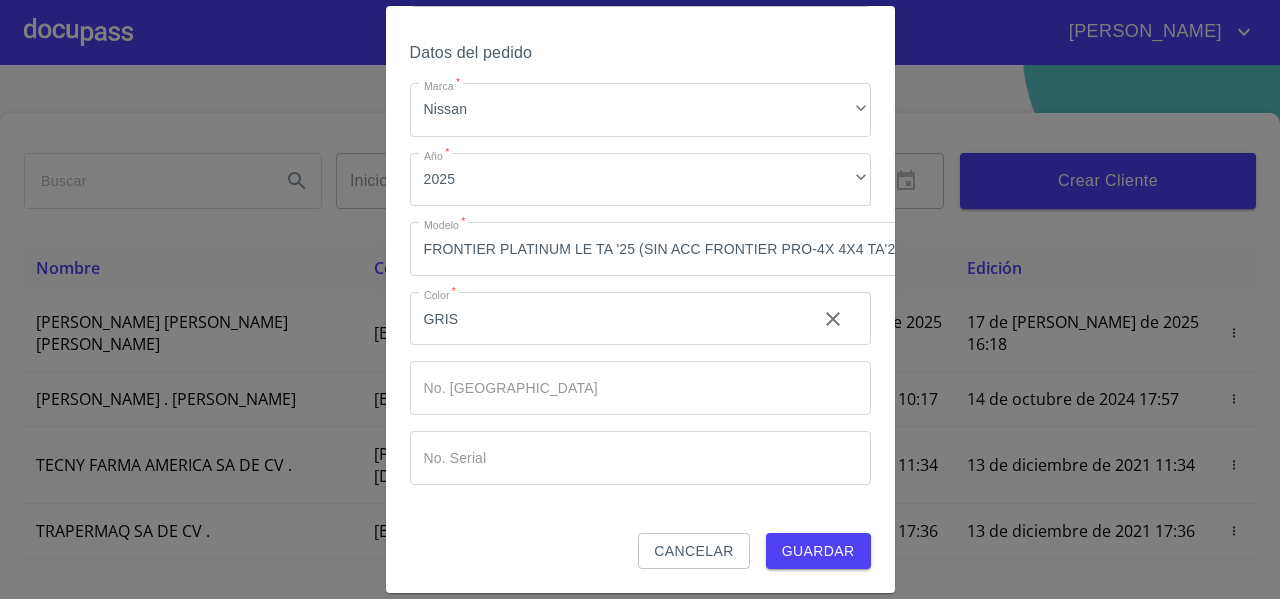 click on "Guardar" at bounding box center (818, 551) 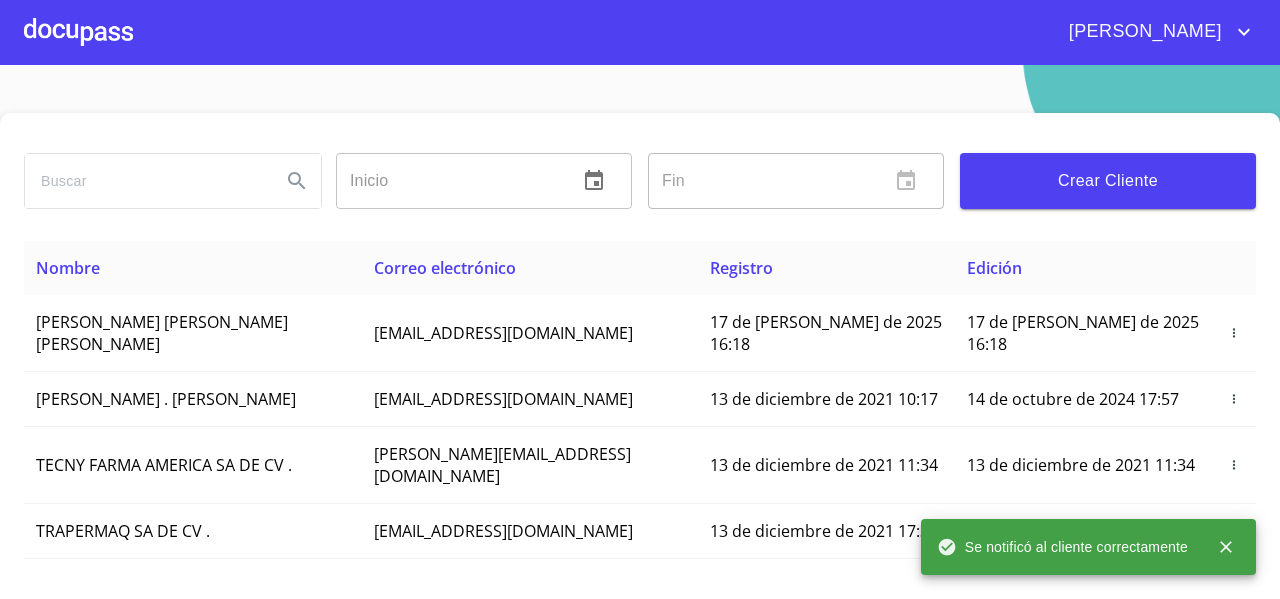 click at bounding box center (78, 32) 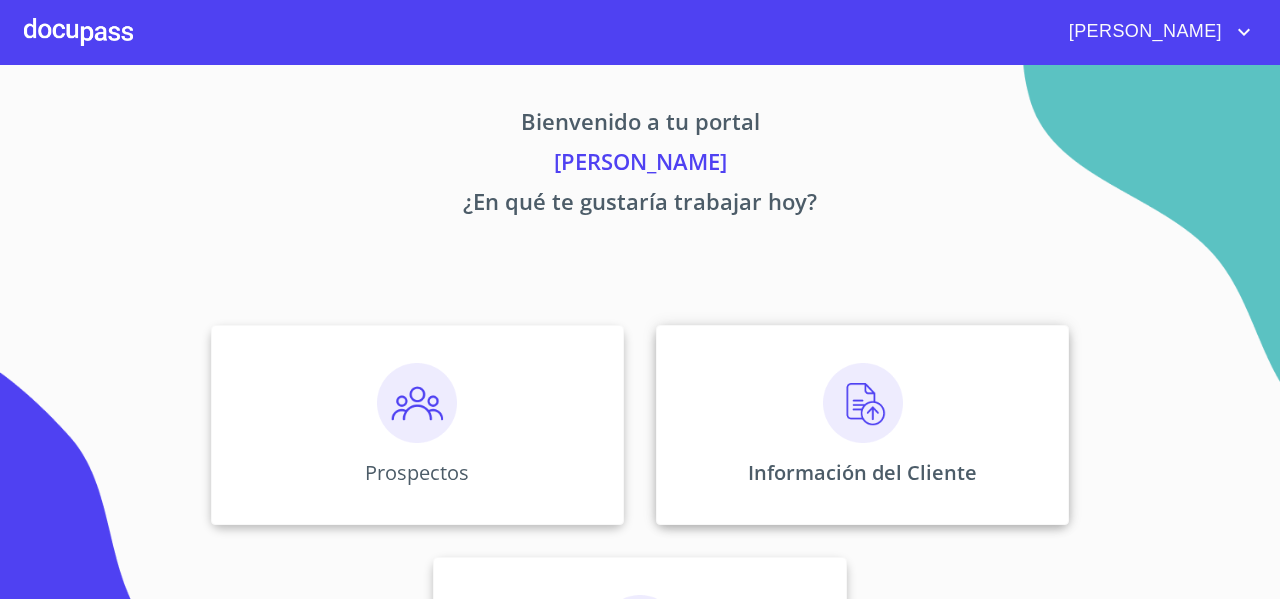 click on "Información del Cliente" at bounding box center [862, 425] 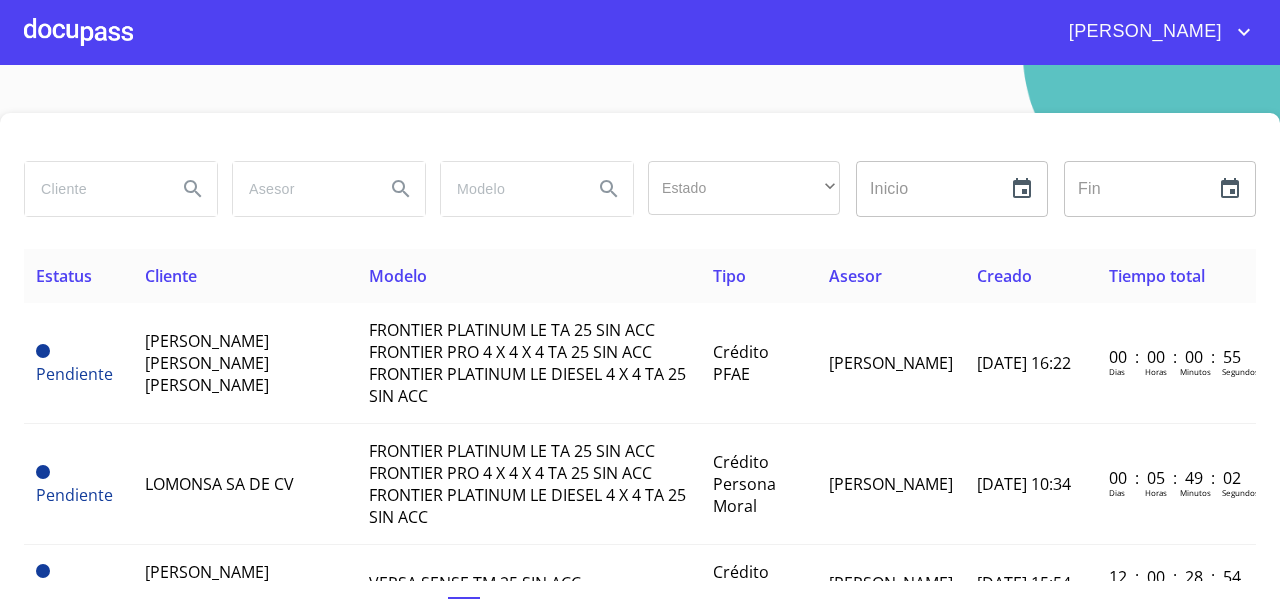 click at bounding box center [78, 32] 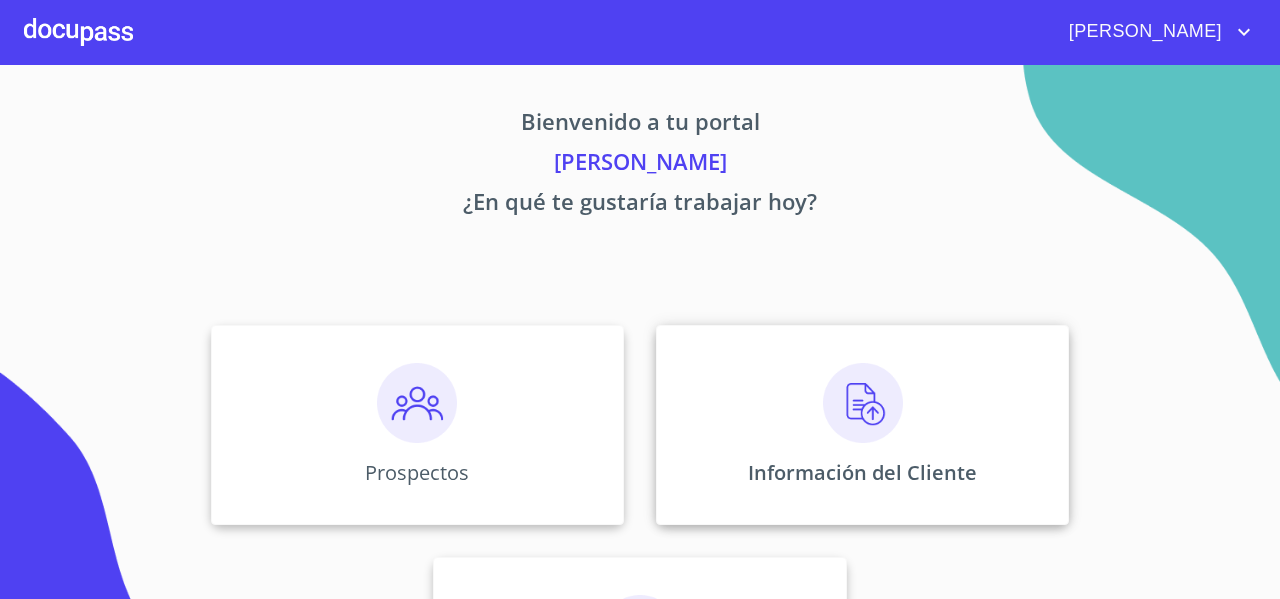 click on "Información del Cliente" at bounding box center (862, 425) 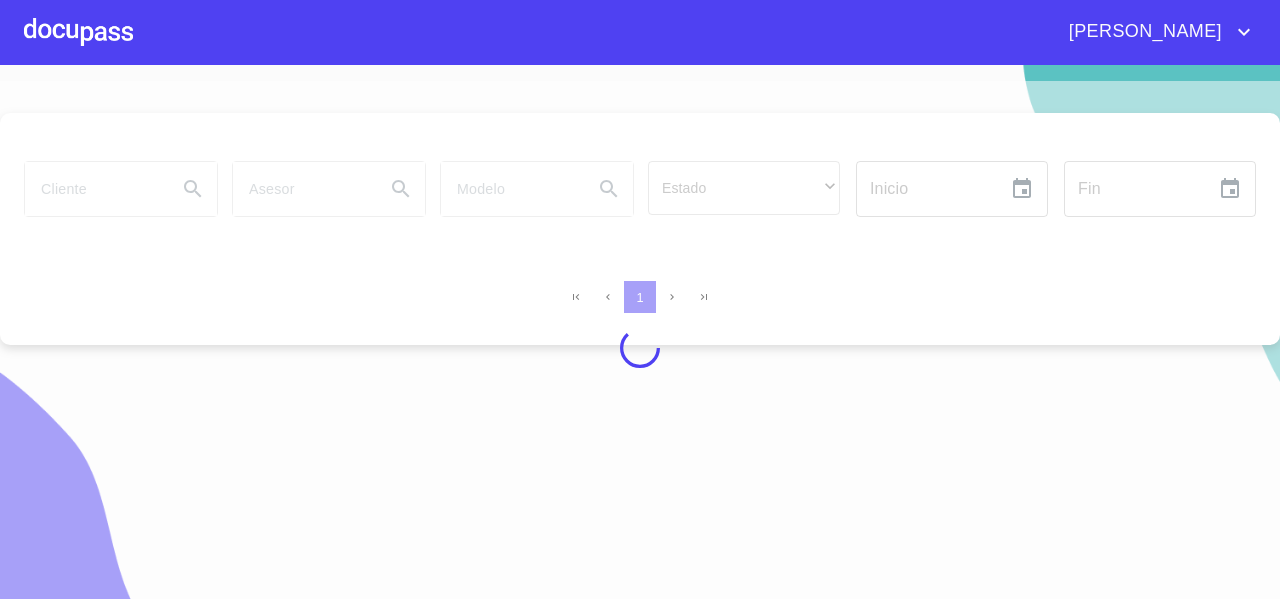 drag, startPoint x: 122, startPoint y: 163, endPoint x: 161, endPoint y: 89, distance: 83.64807 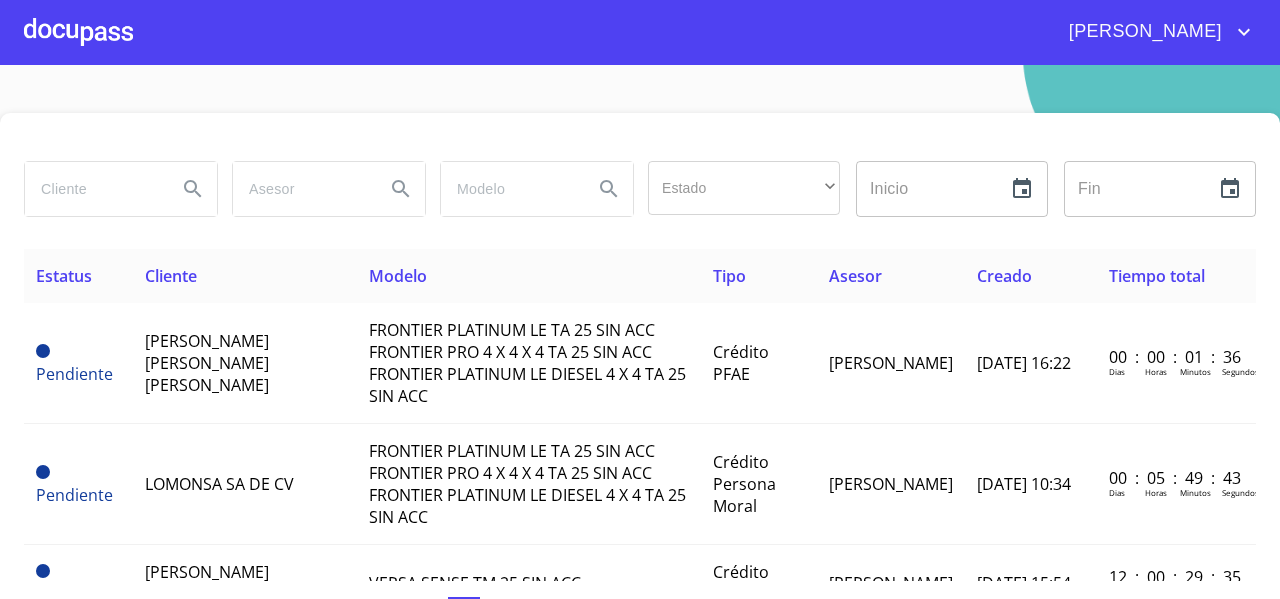 click at bounding box center (78, 32) 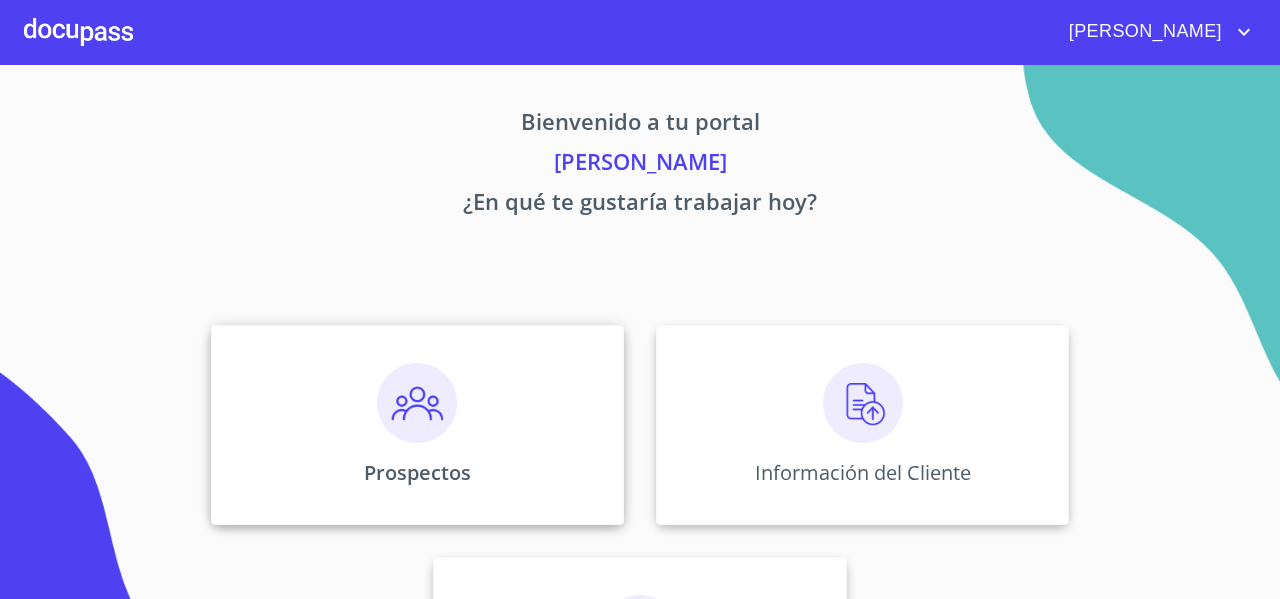 click on "Prospectos" at bounding box center [417, 425] 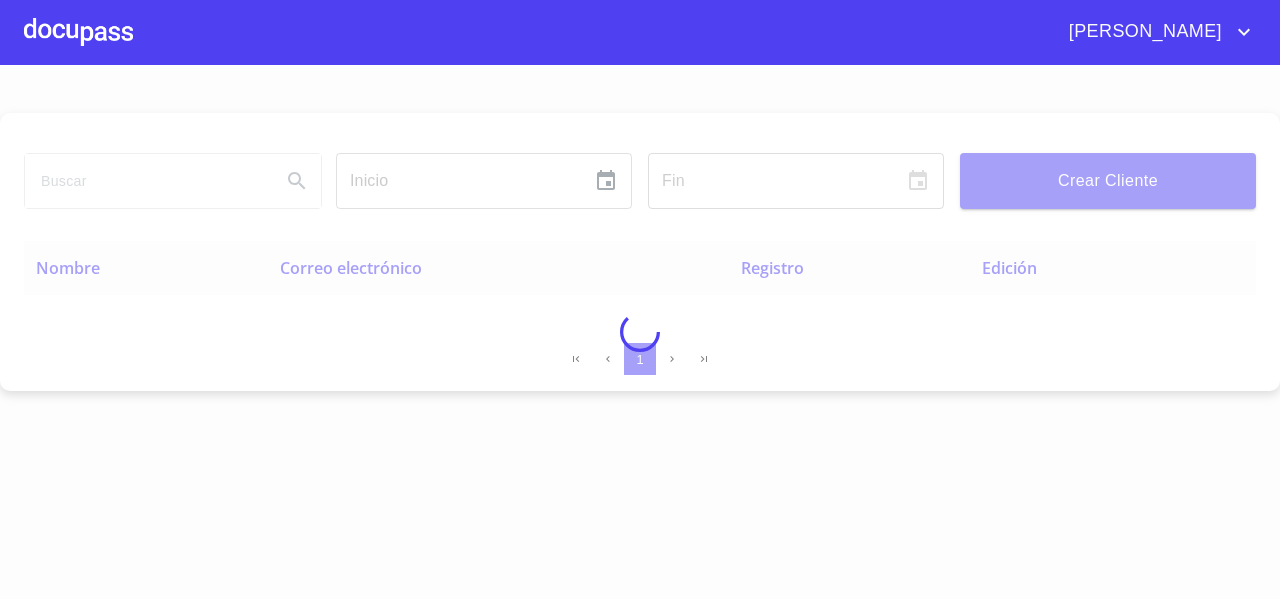 click at bounding box center (145, 181) 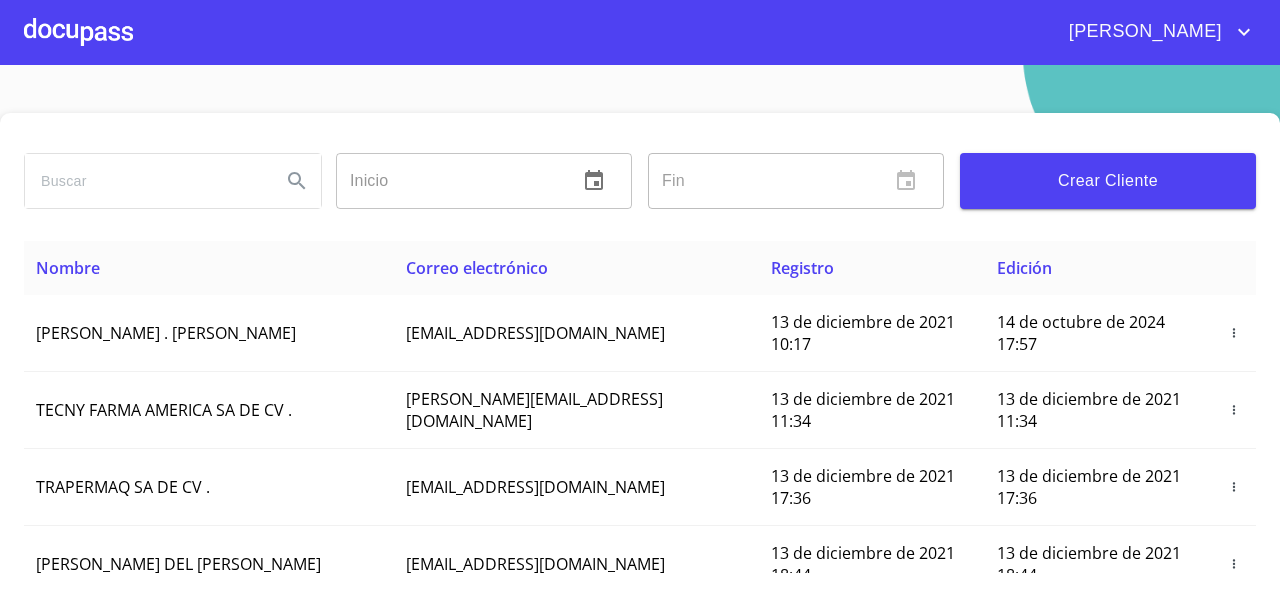 click at bounding box center (145, 181) 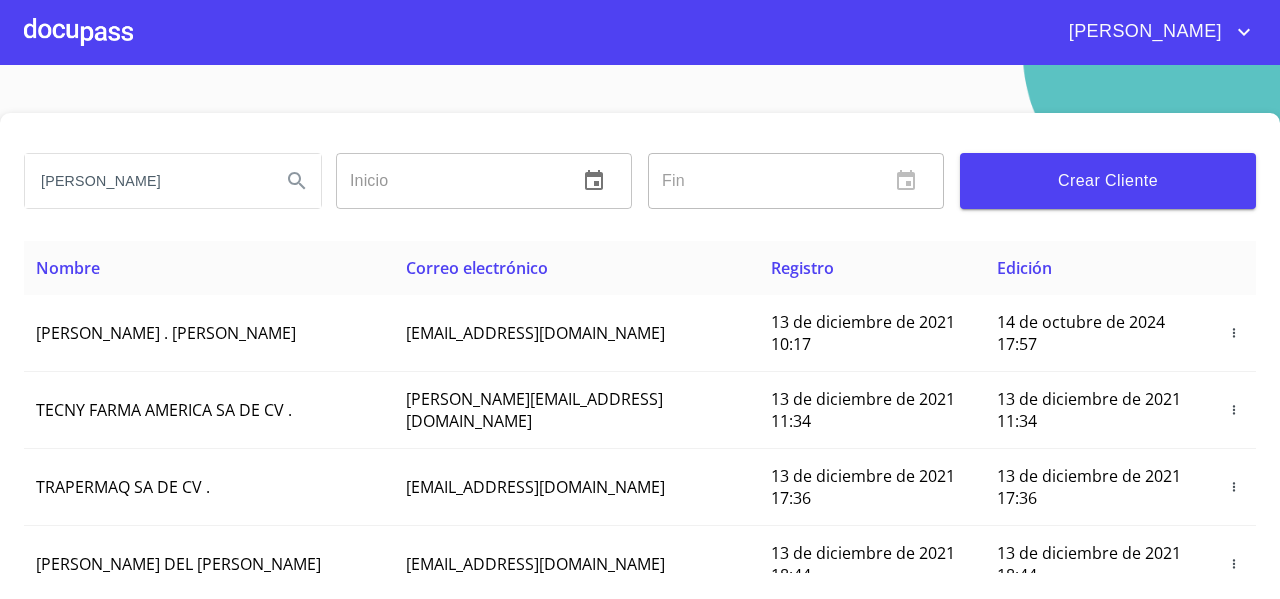 type on "[PERSON_NAME]" 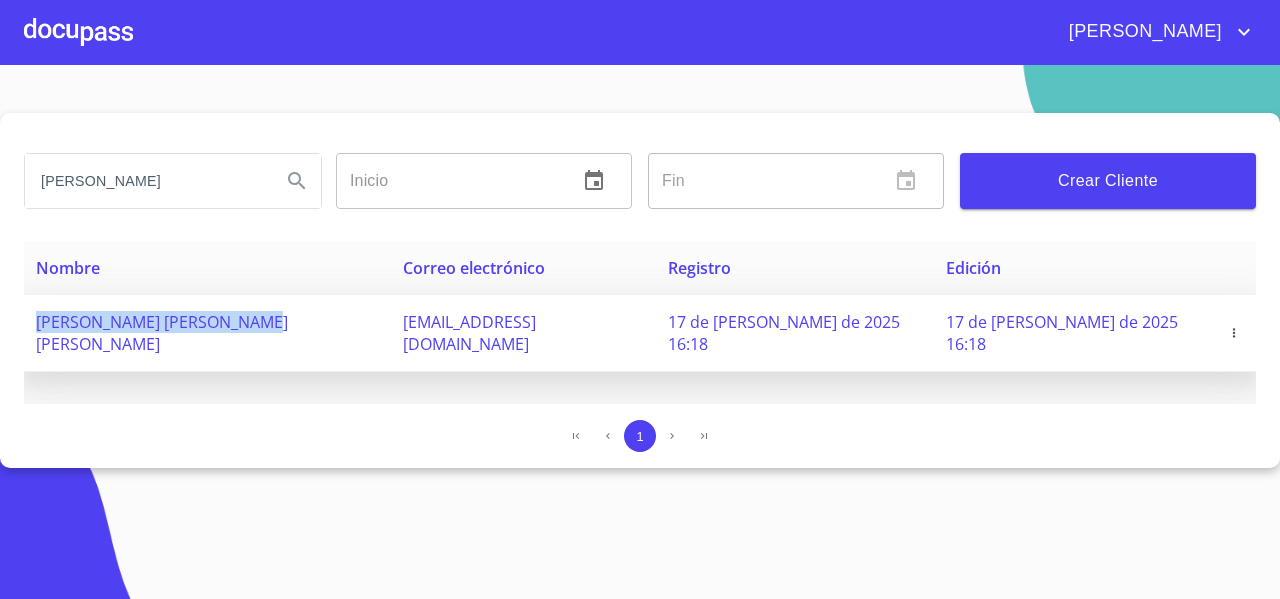 drag, startPoint x: 32, startPoint y: 325, endPoint x: 268, endPoint y: 334, distance: 236.17155 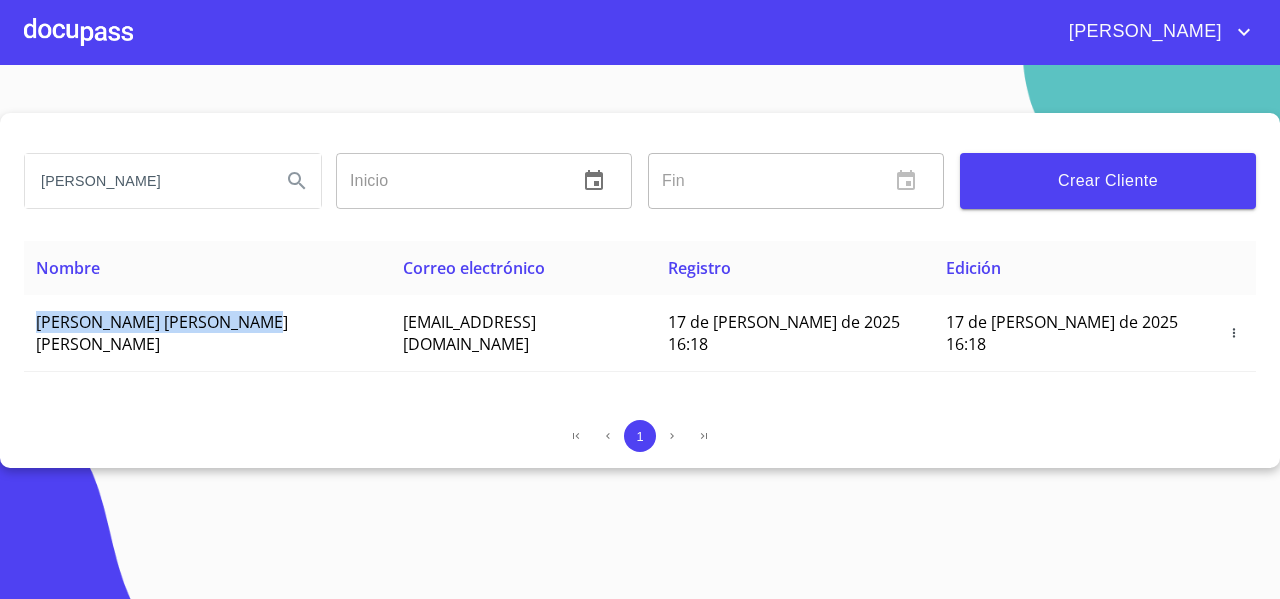 copy on "segundo.carballal@hotmail.com" 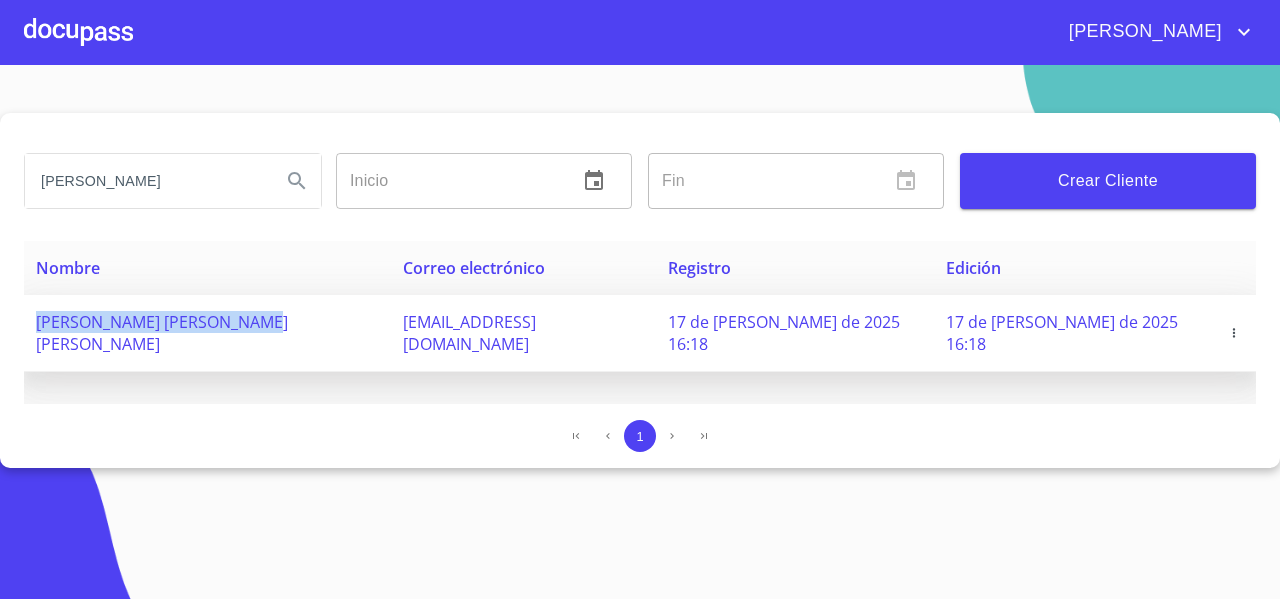 copy on "segundo.carballal@hotmail.com" 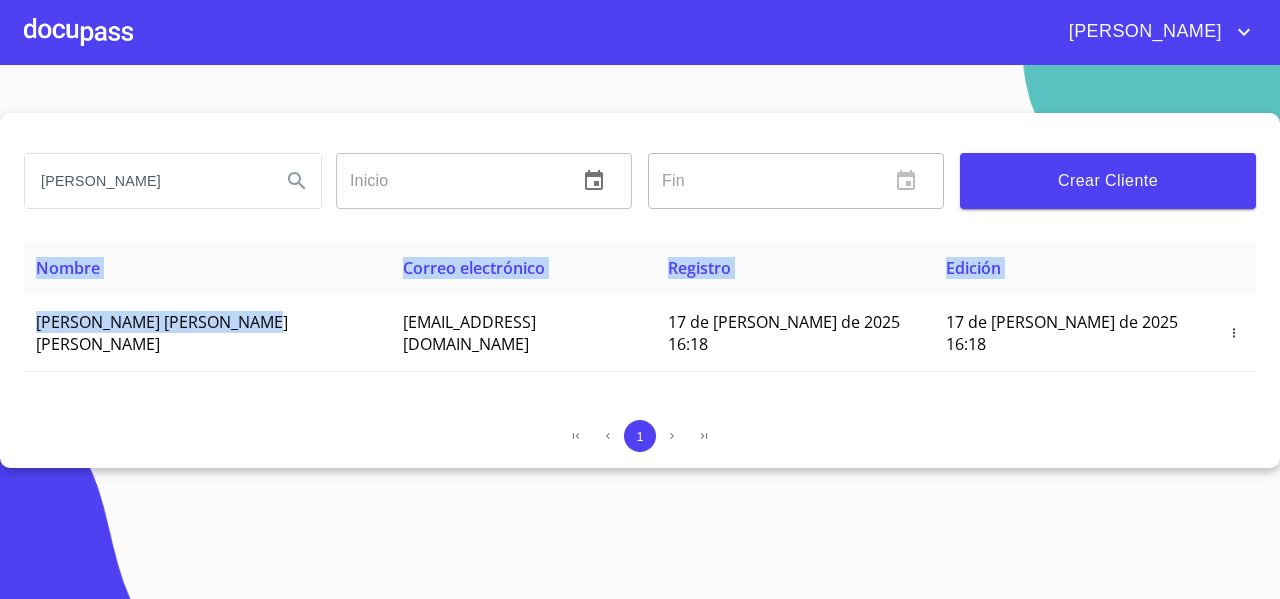 drag, startPoint x: 278, startPoint y: 325, endPoint x: 0, endPoint y: 367, distance: 281.15475 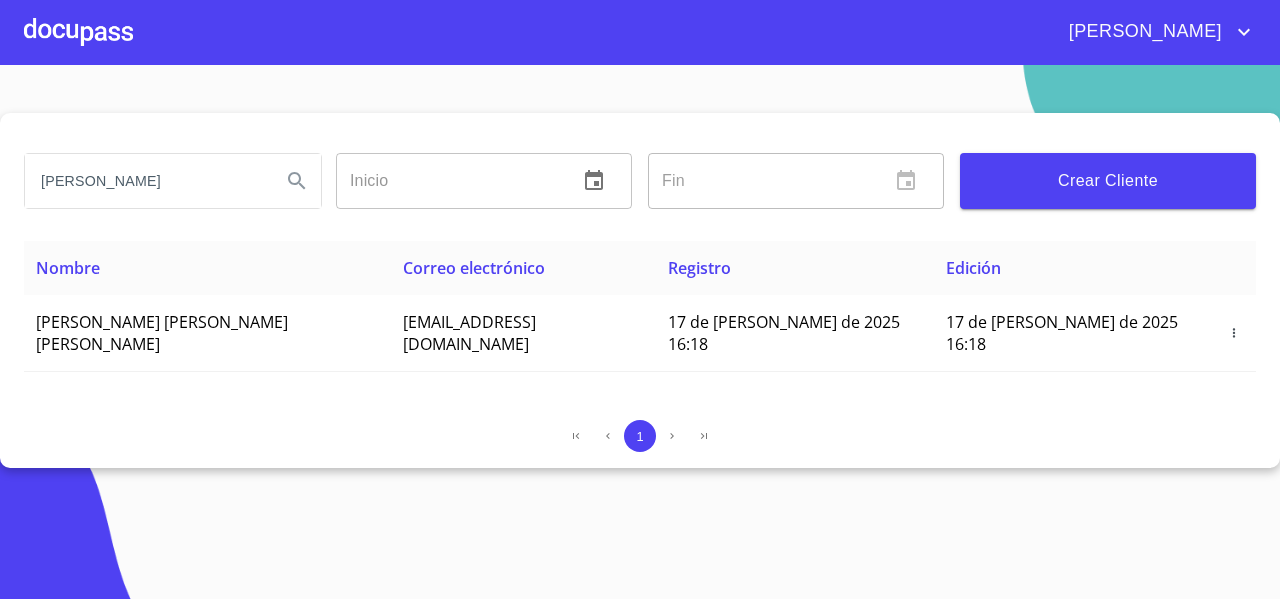 click on "1" at bounding box center [640, 436] 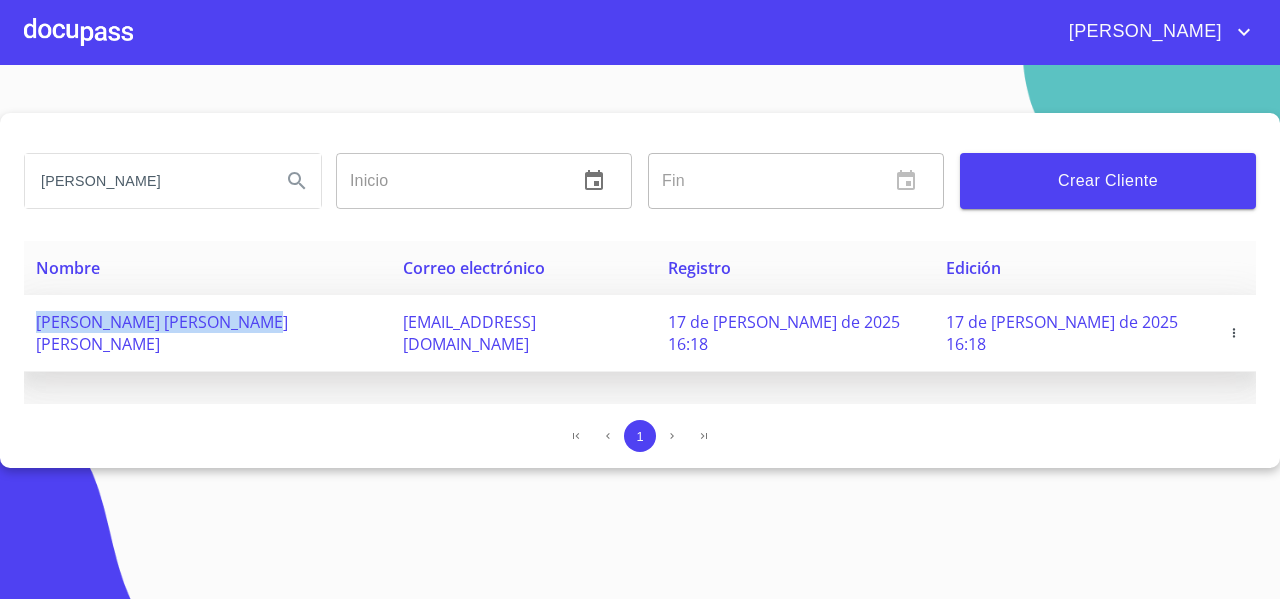 drag, startPoint x: 267, startPoint y: 322, endPoint x: 33, endPoint y: 329, distance: 234.10468 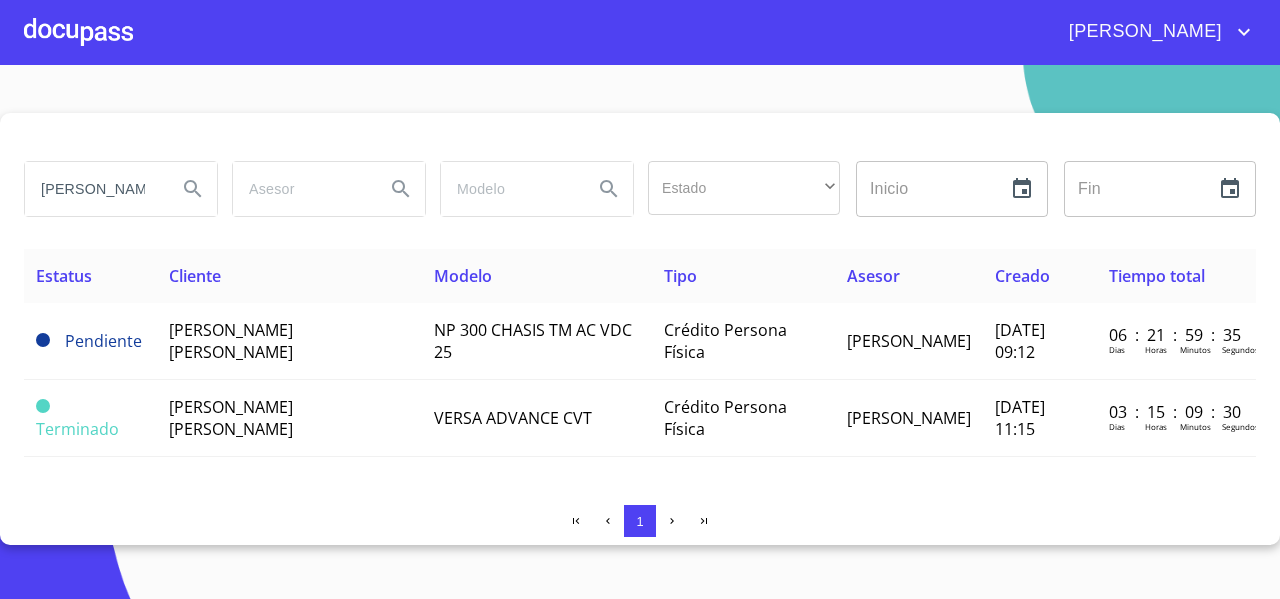 scroll, scrollTop: 0, scrollLeft: 0, axis: both 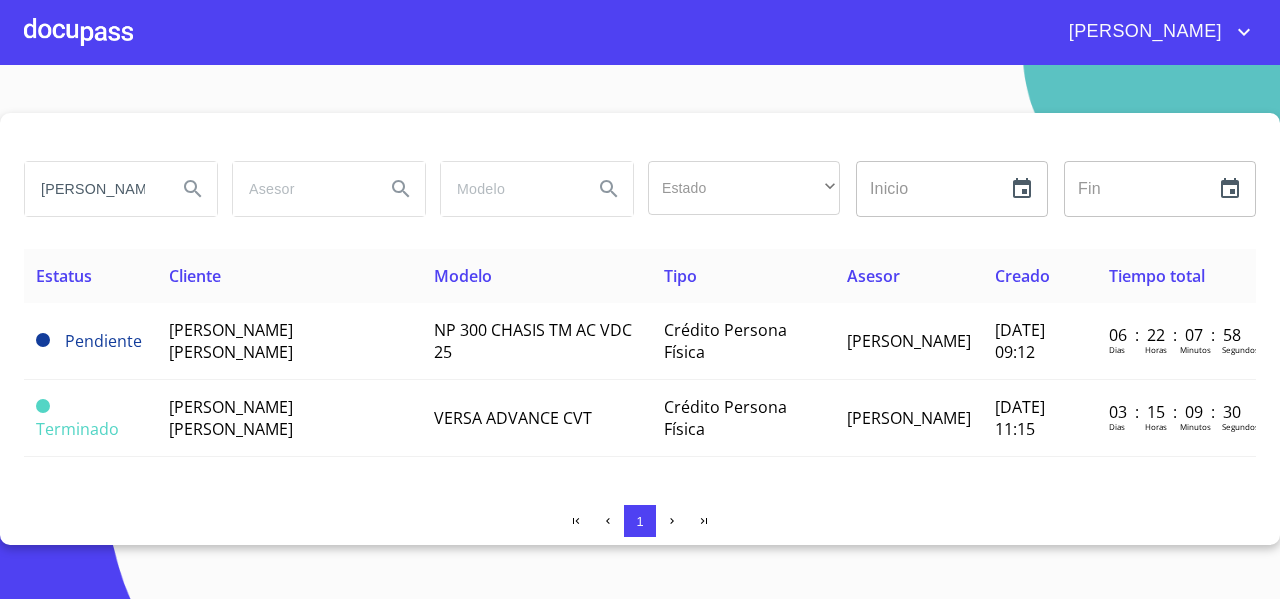 click on "[PERSON_NAME] [PERSON_NAME]" at bounding box center [93, 189] 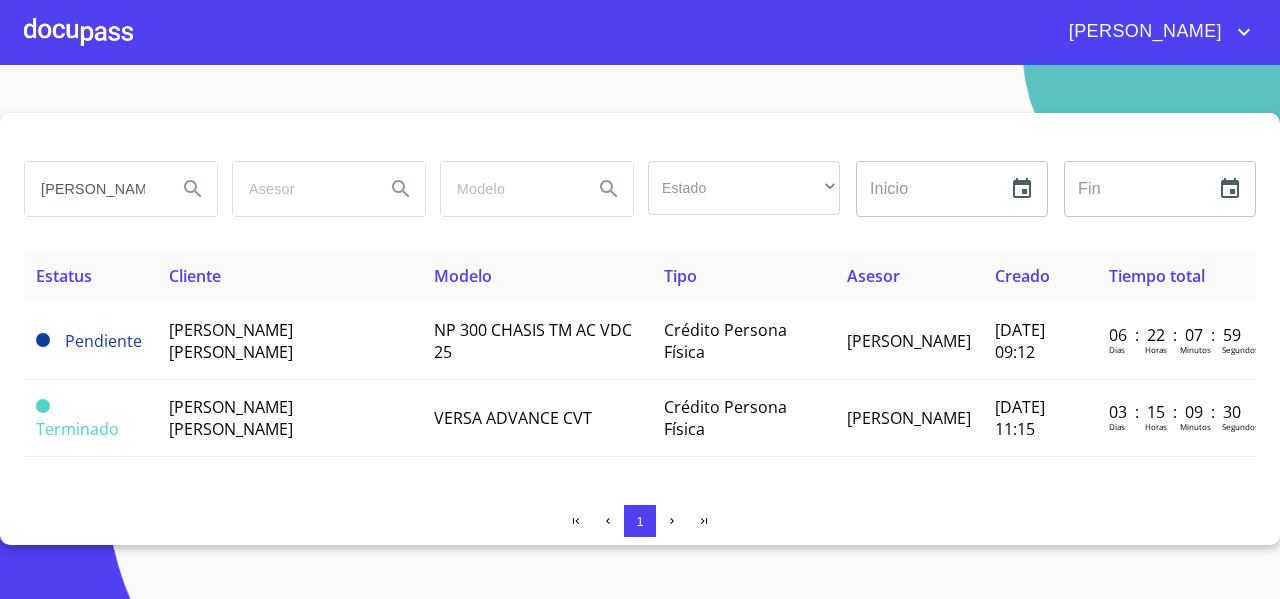 click on "[PERSON_NAME] [PERSON_NAME]" at bounding box center (93, 189) 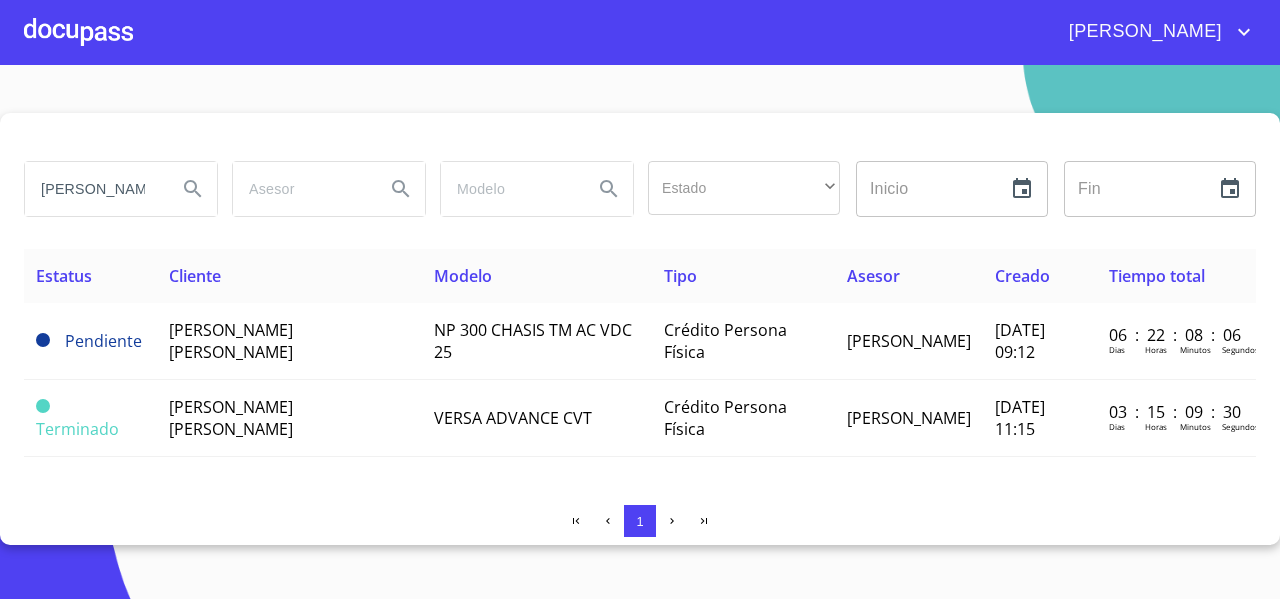 type on "[PERSON_NAME]" 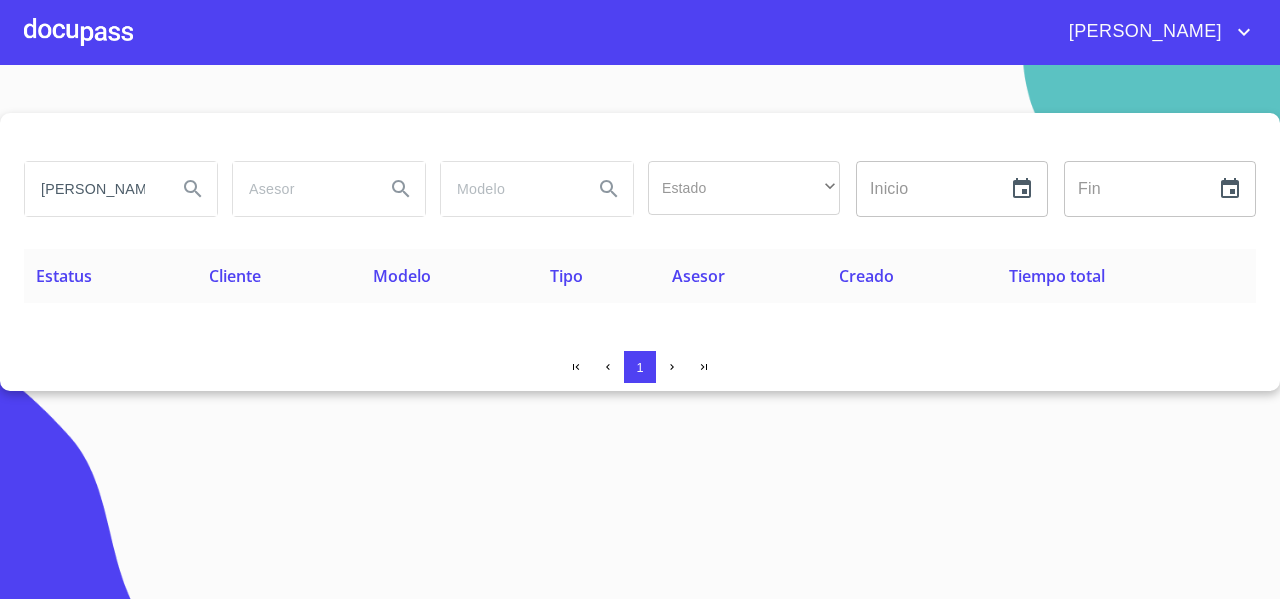 click on "[PERSON_NAME]" at bounding box center (93, 189) 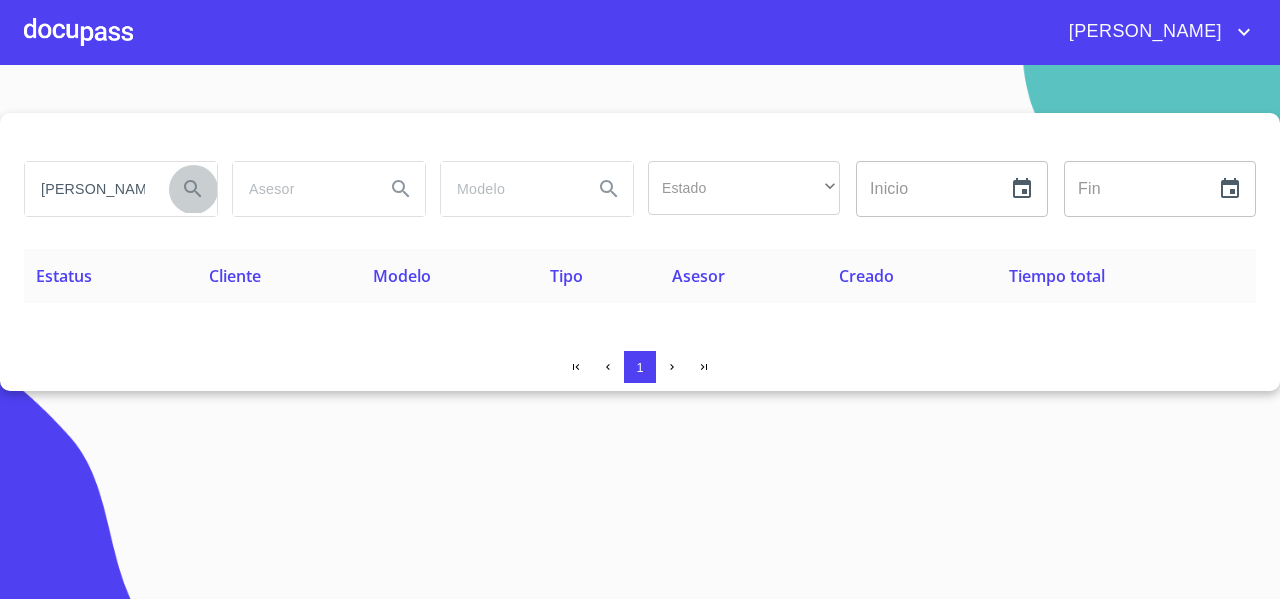 click at bounding box center (193, 189) 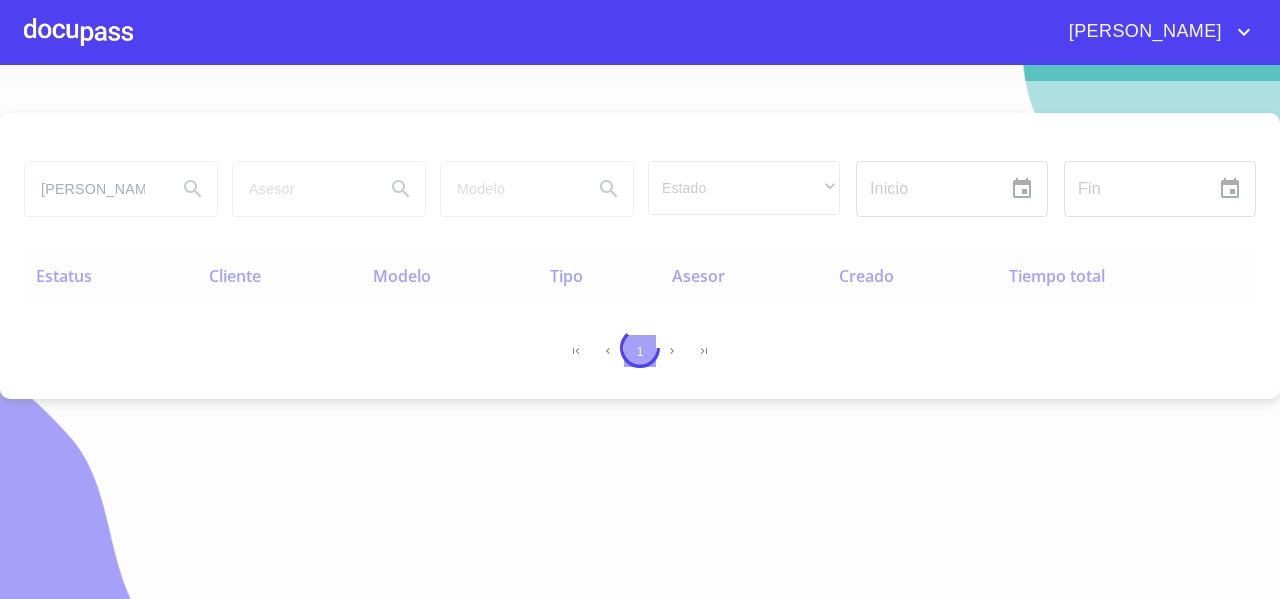 click at bounding box center [78, 32] 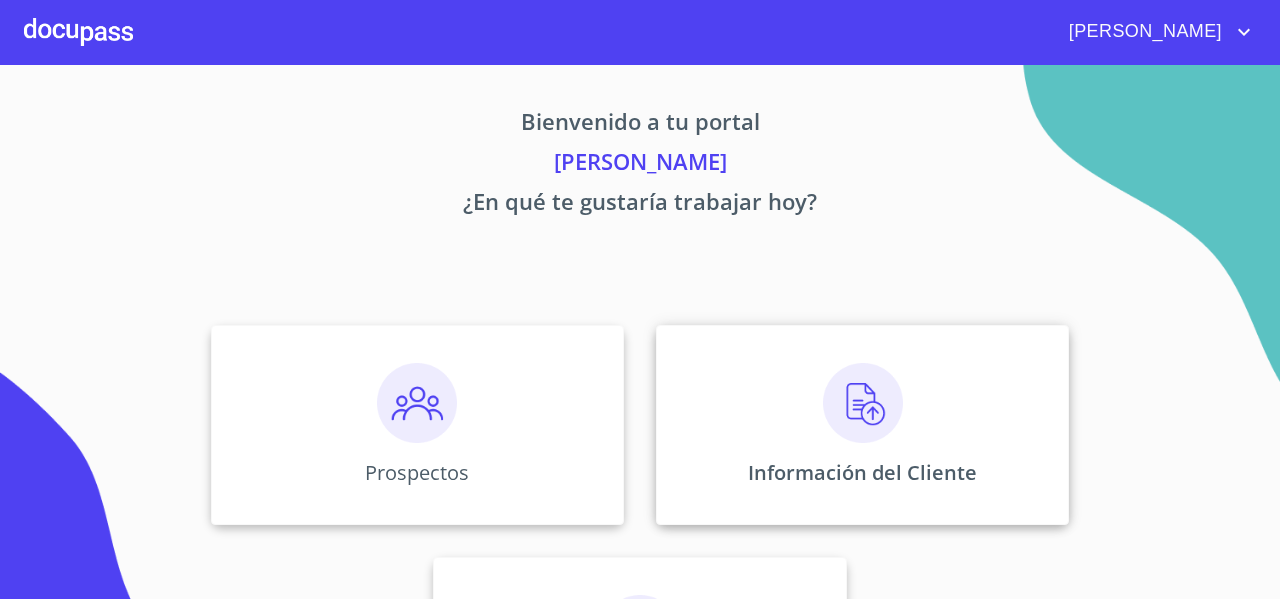 click on "Información del Cliente" at bounding box center (862, 425) 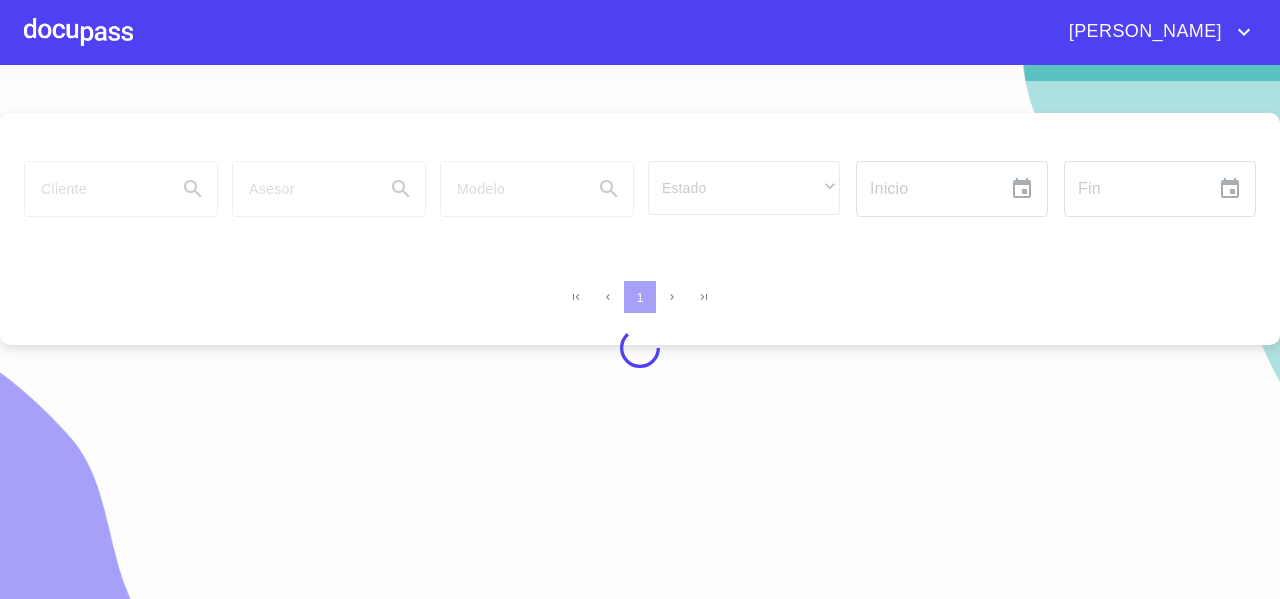 click at bounding box center (640, 348) 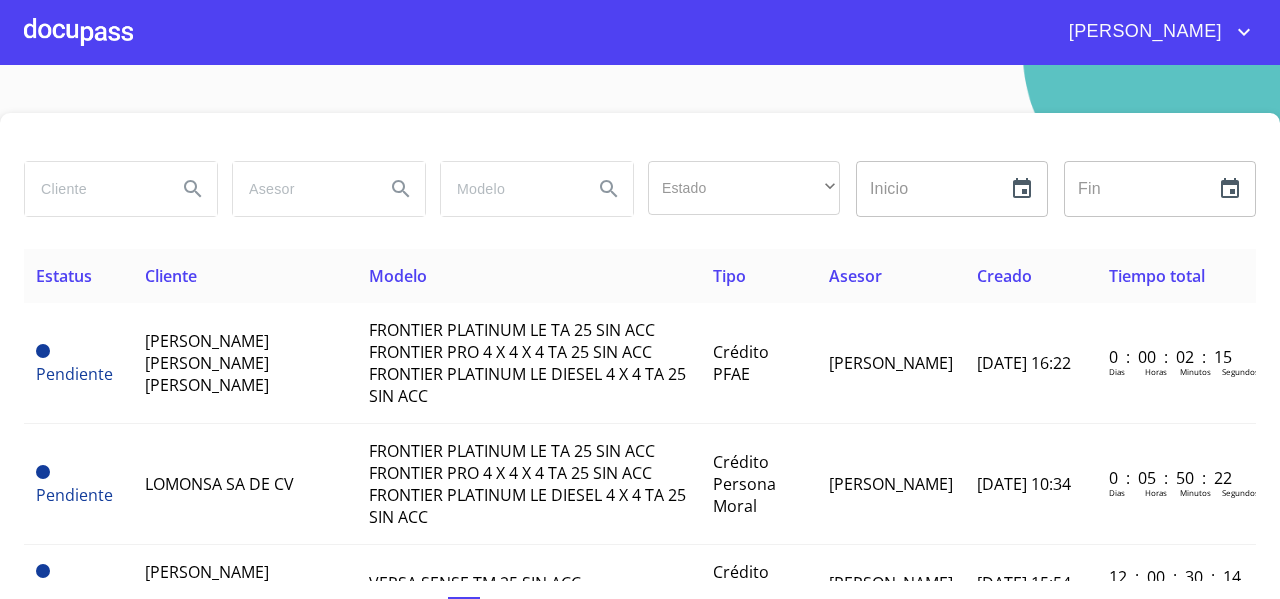 click at bounding box center [93, 189] 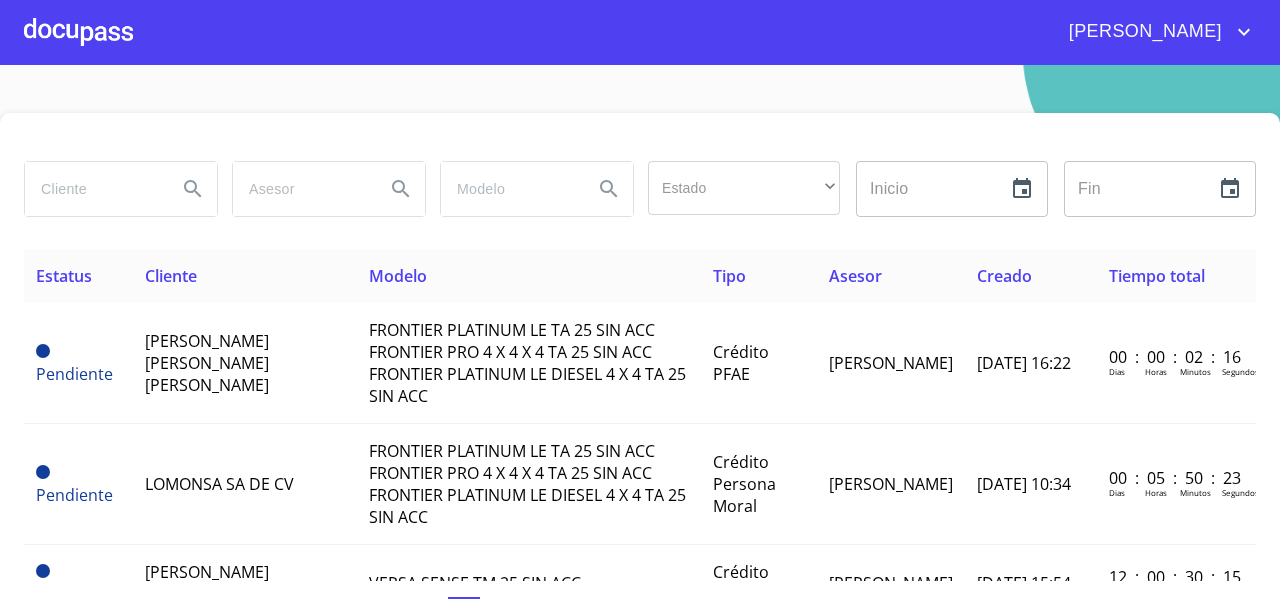 paste on "[PERSON_NAME] [PERSON_NAME] [PERSON_NAME]" 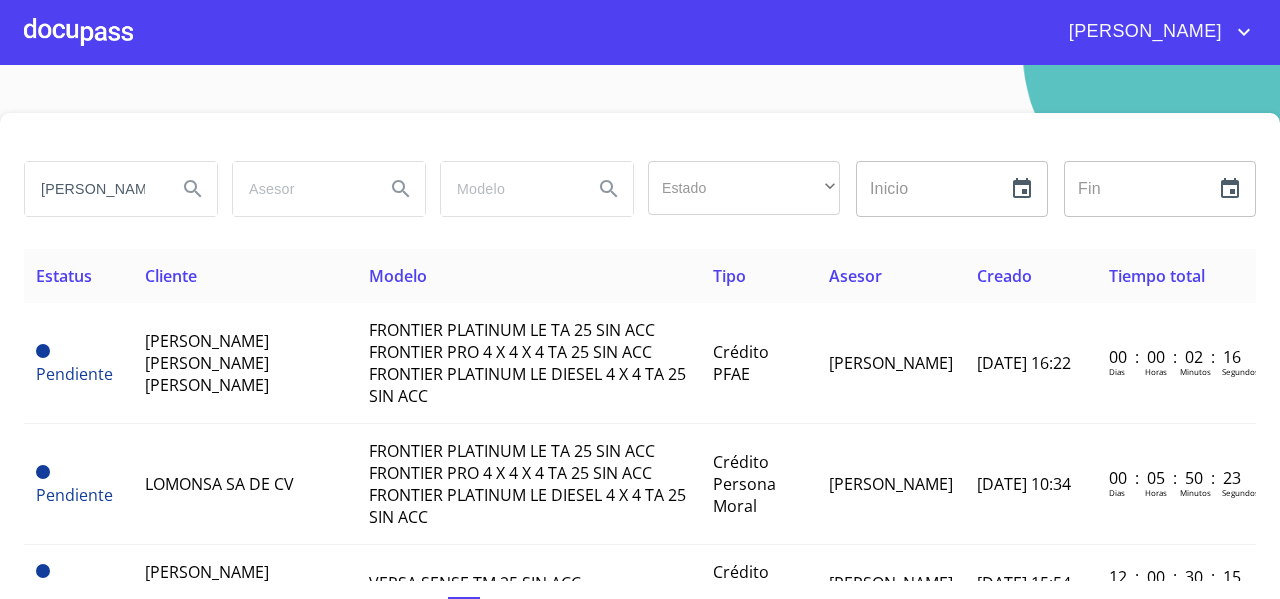 scroll, scrollTop: 0, scrollLeft: 122, axis: horizontal 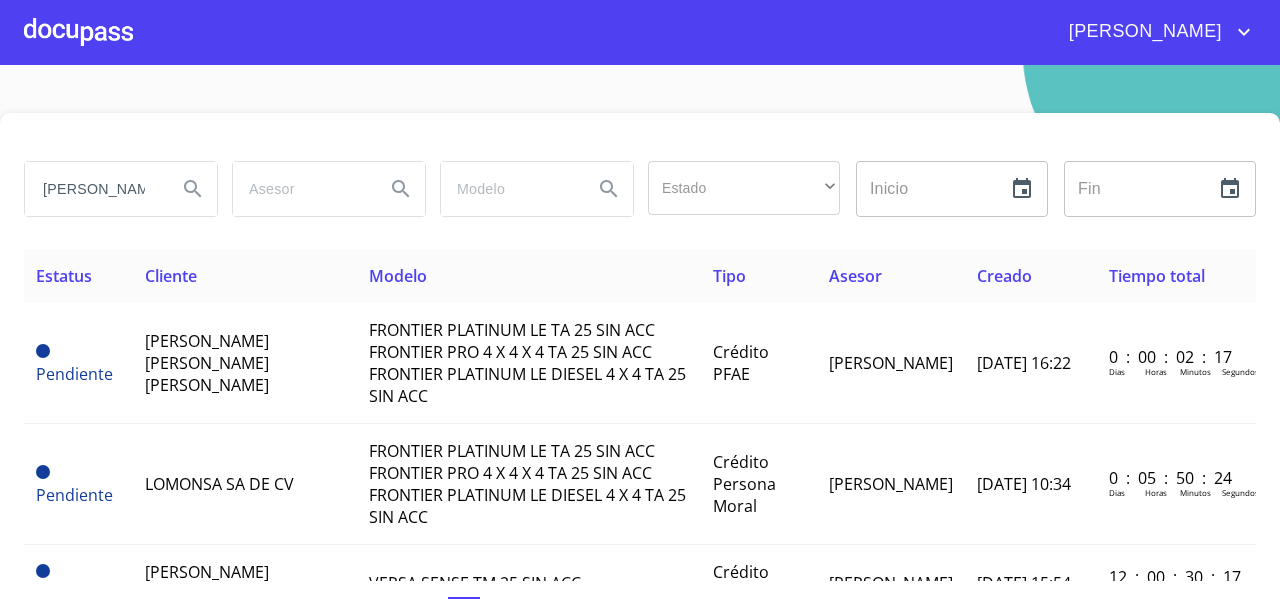 type on "[PERSON_NAME] [PERSON_NAME] [PERSON_NAME]" 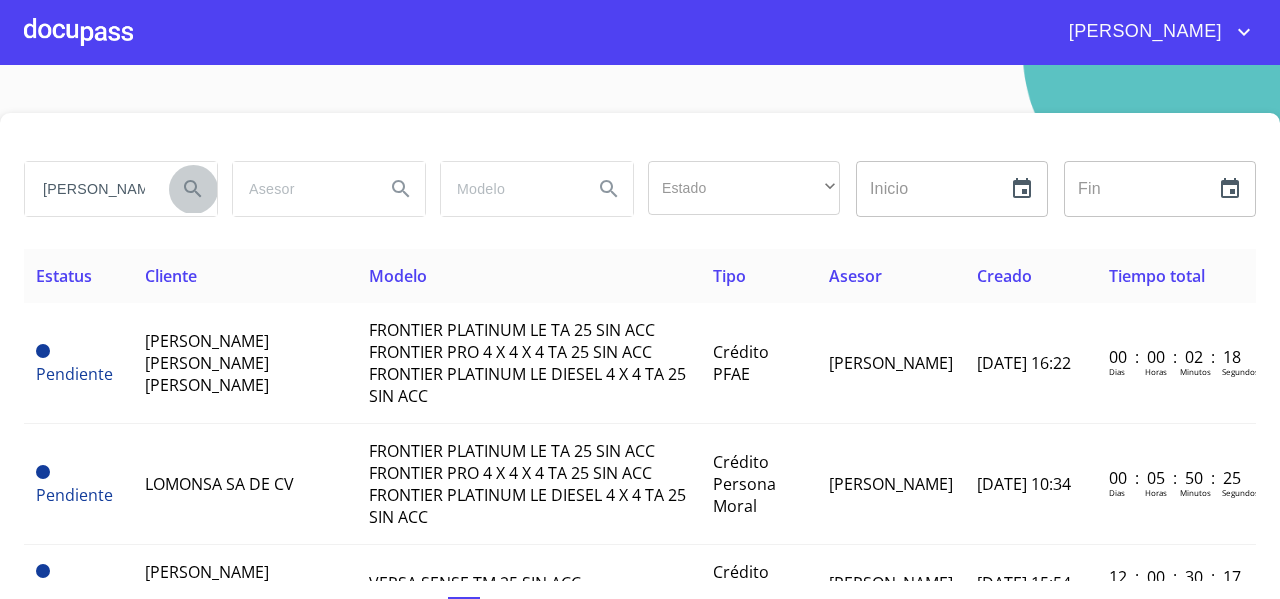 scroll, scrollTop: 0, scrollLeft: 0, axis: both 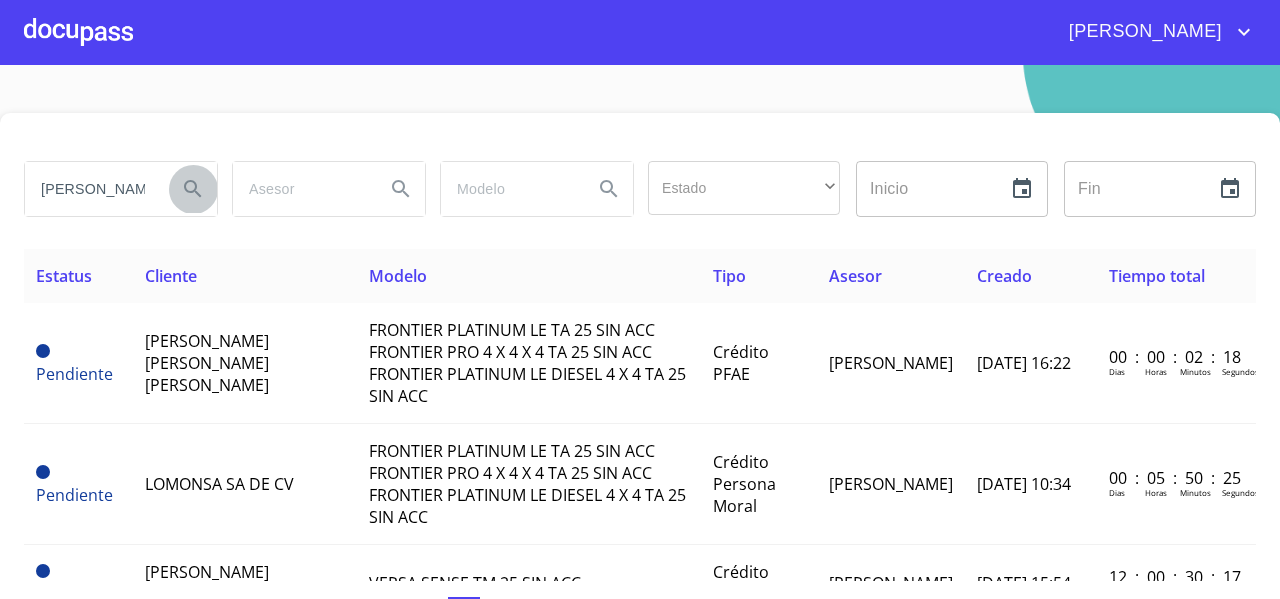 click 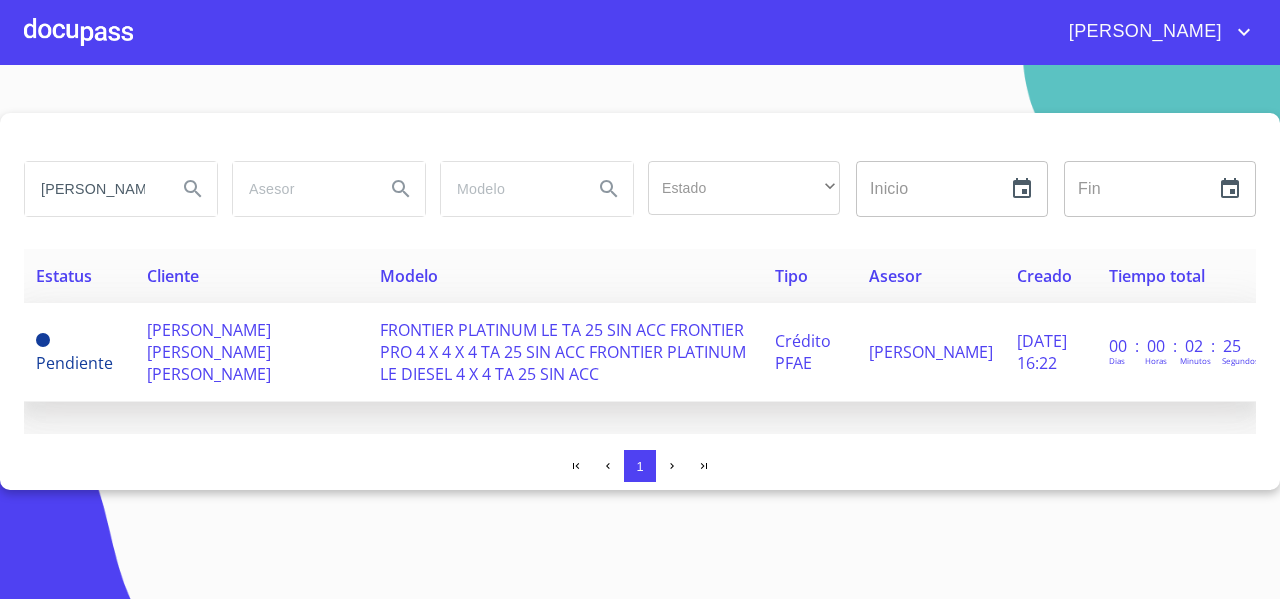 click on "[PERSON_NAME] [PERSON_NAME] [PERSON_NAME]" at bounding box center (209, 352) 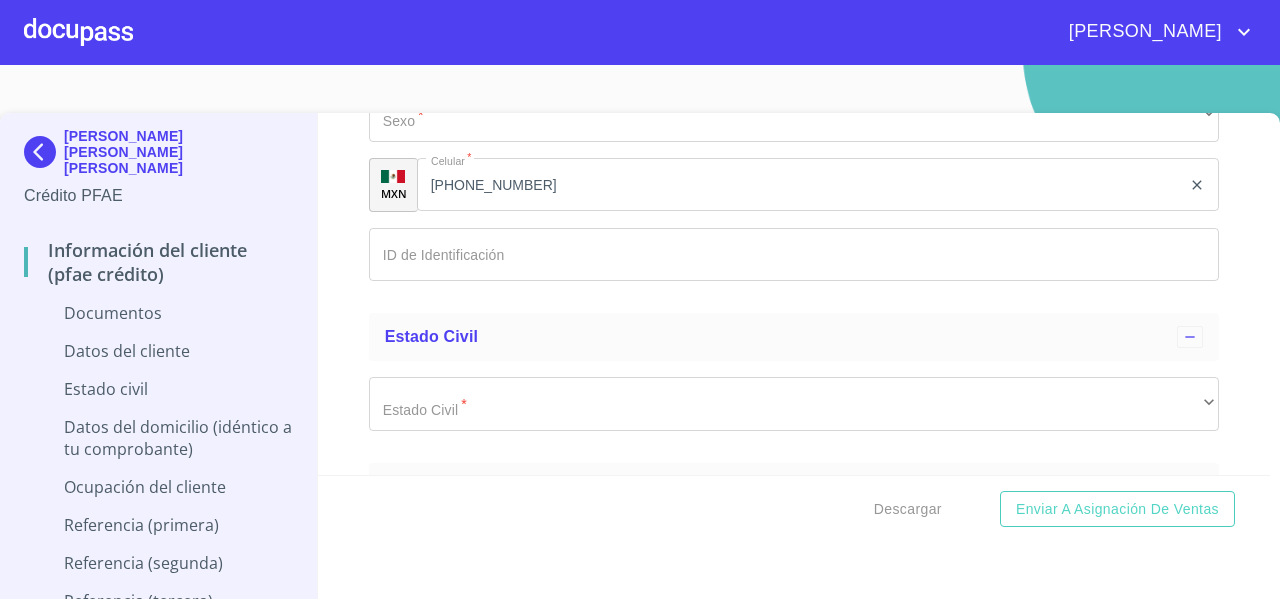 scroll, scrollTop: 3155, scrollLeft: 0, axis: vertical 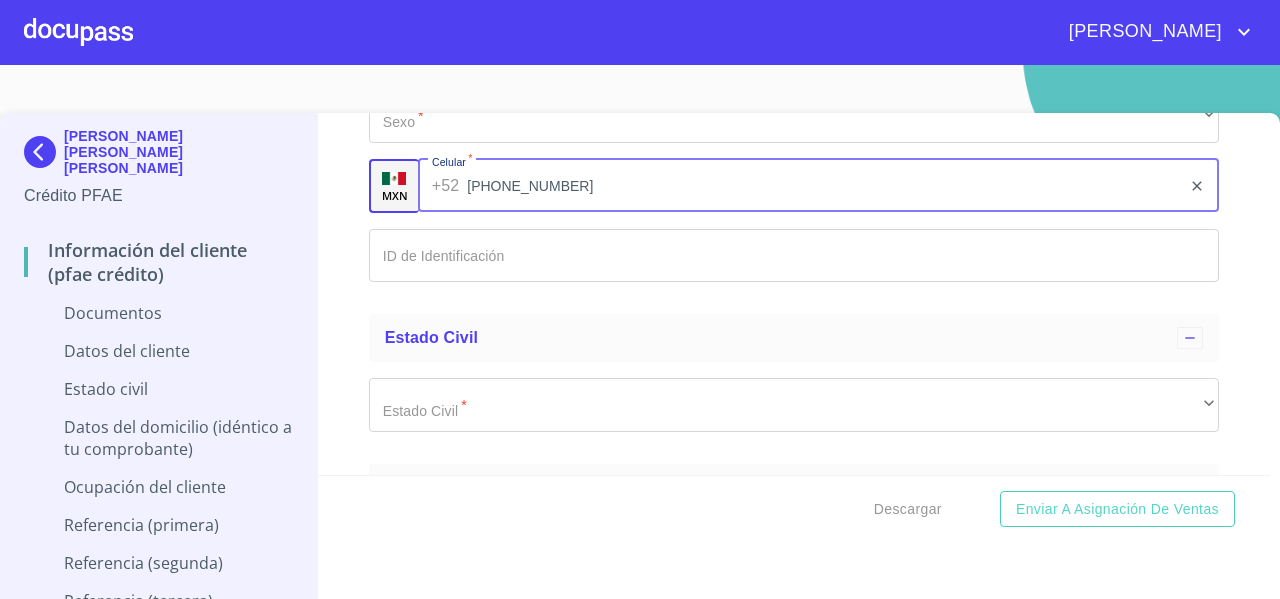click on "[PHONE_NUMBER]" at bounding box center [824, 186] 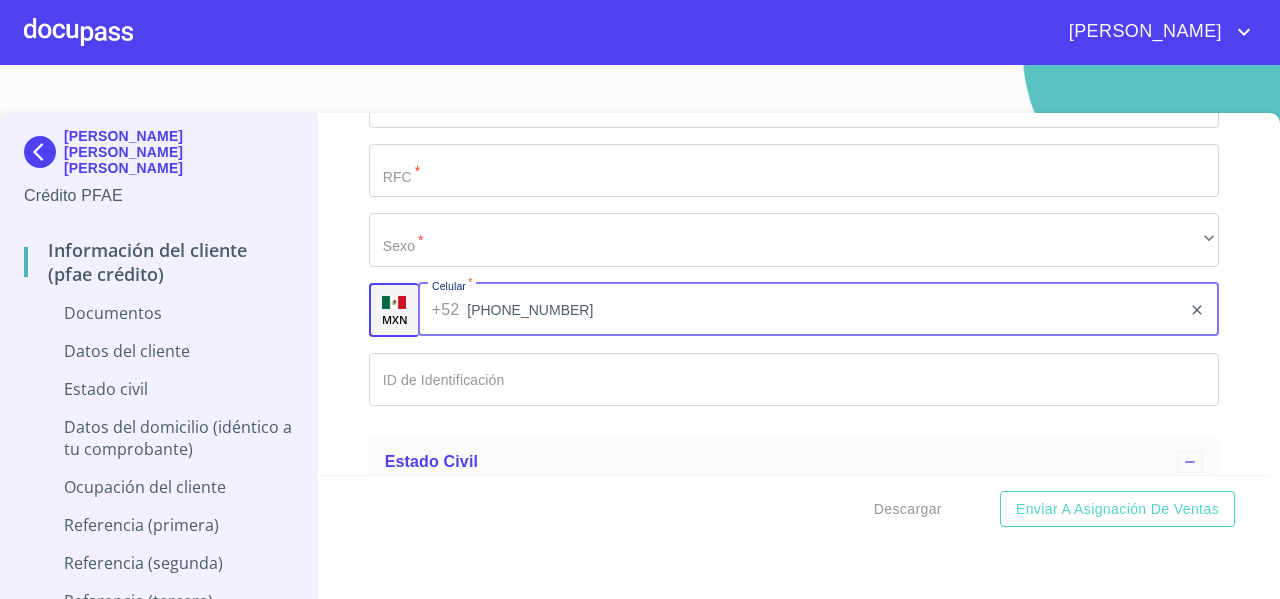 scroll, scrollTop: 3029, scrollLeft: 0, axis: vertical 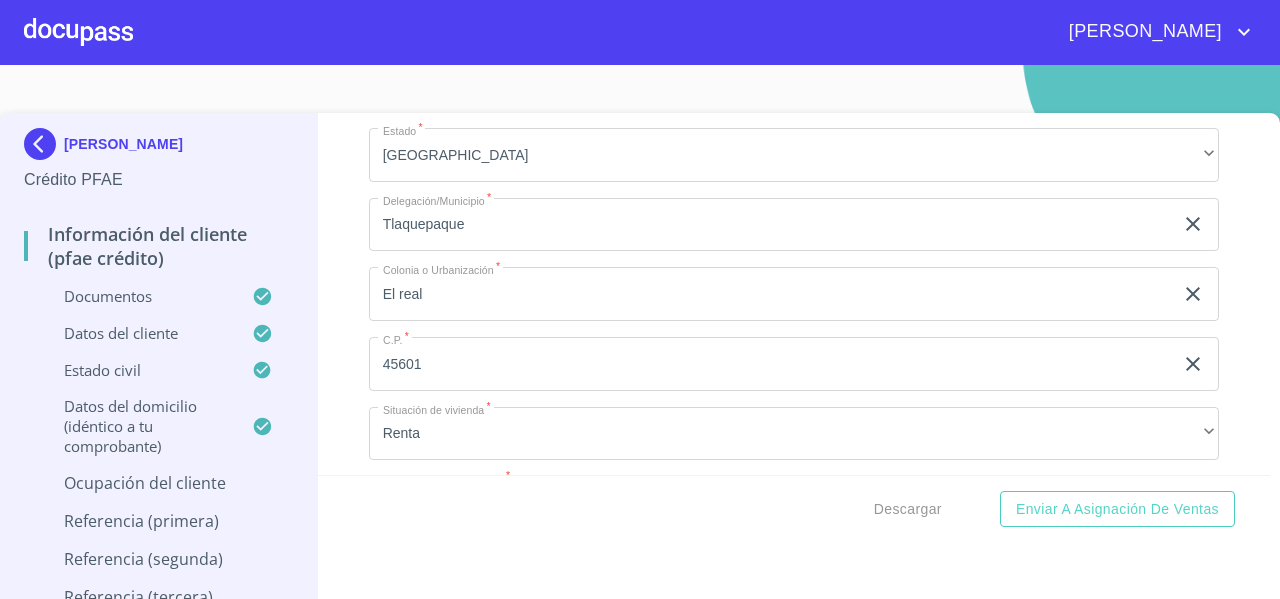 click on "V de las bugambilias" at bounding box center (771, -1816) 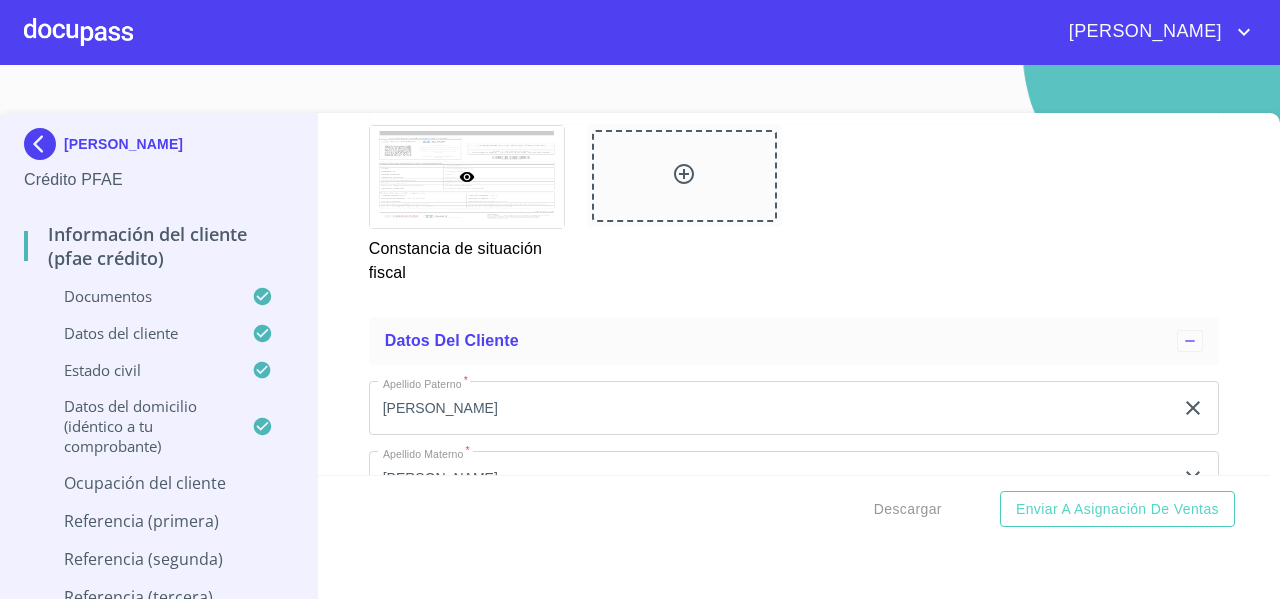 scroll, scrollTop: 5582, scrollLeft: 0, axis: vertical 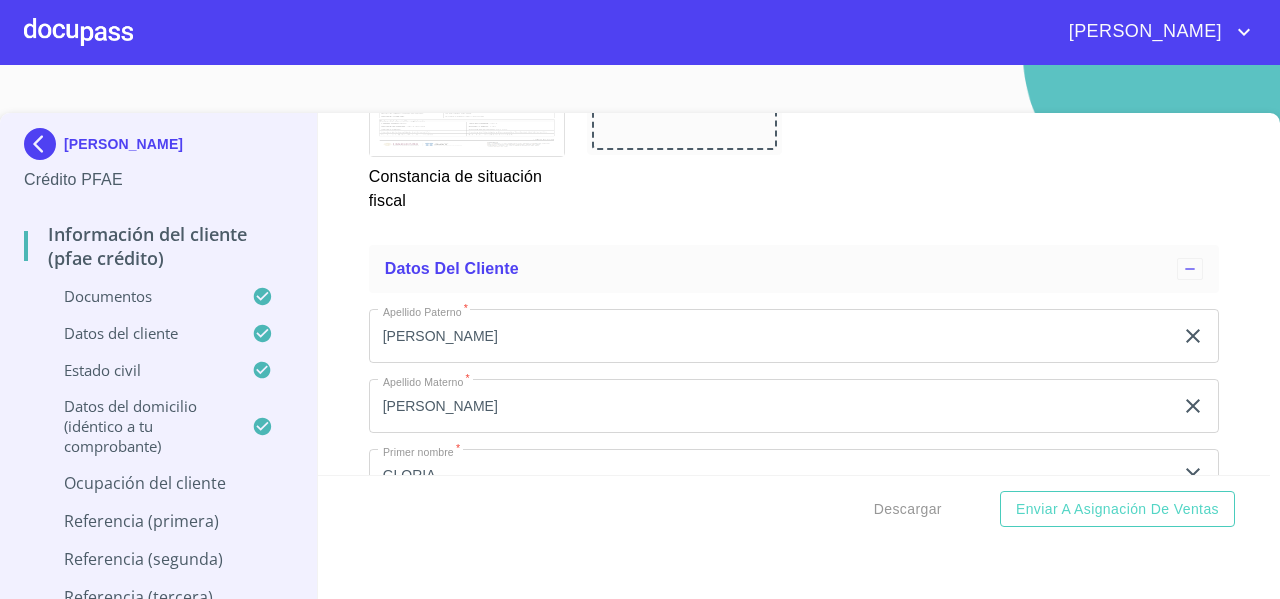 drag, startPoint x: 154, startPoint y: 164, endPoint x: 64, endPoint y: 84, distance: 120.41595 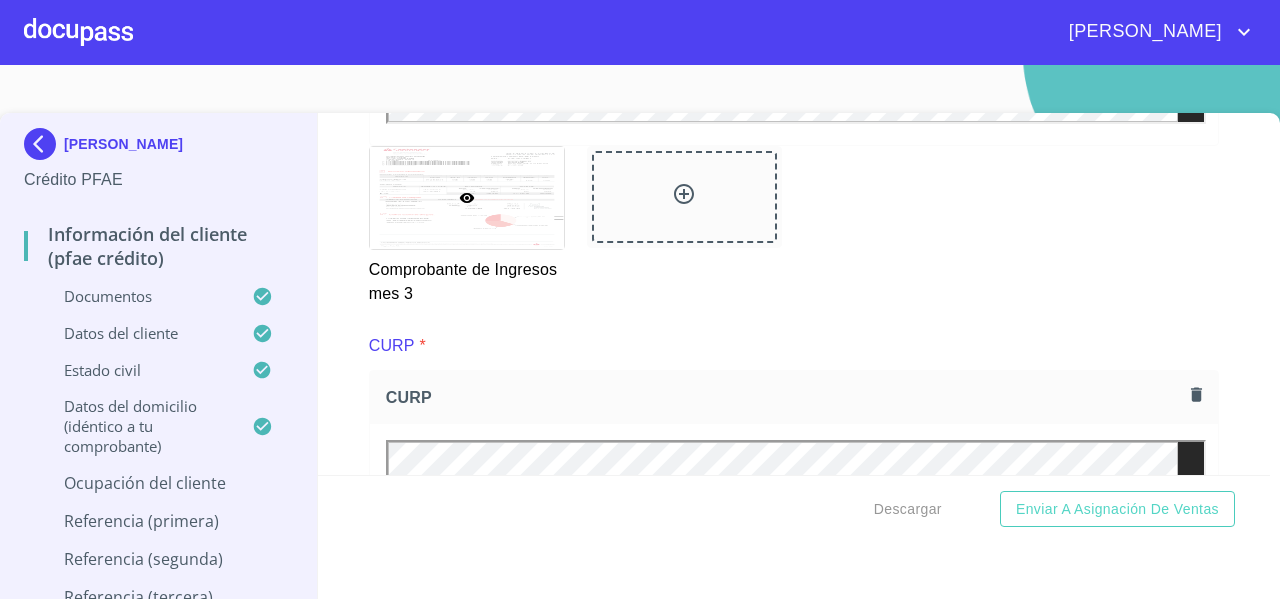 scroll, scrollTop: 3800, scrollLeft: 0, axis: vertical 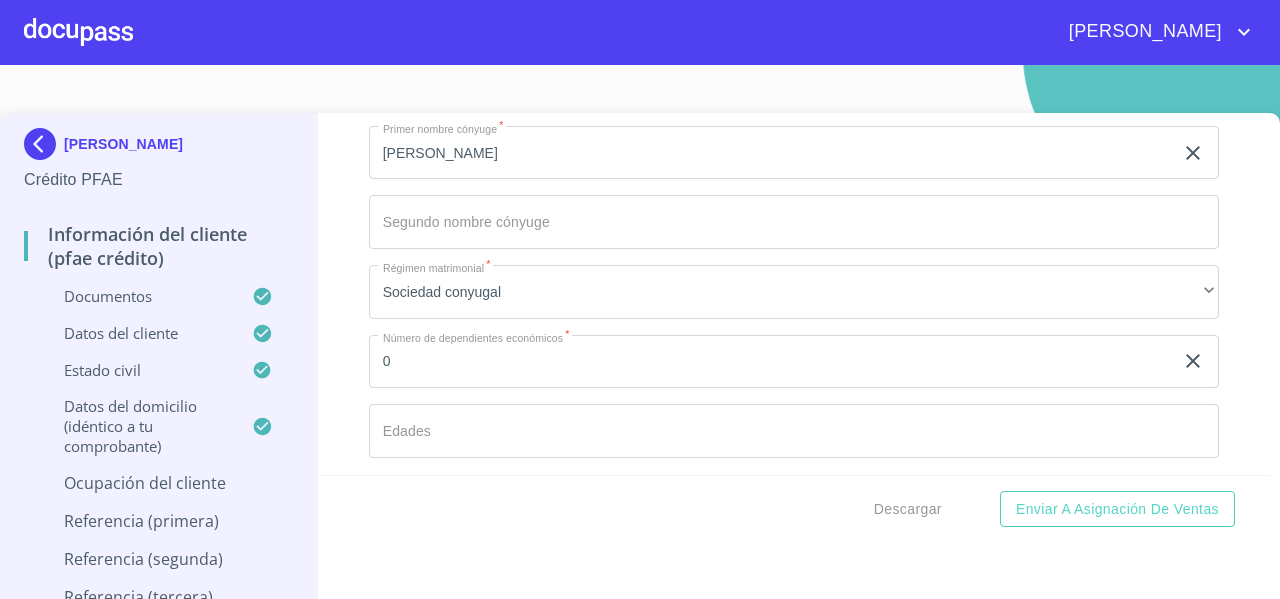 click on "[PHONE_NUMBER]" 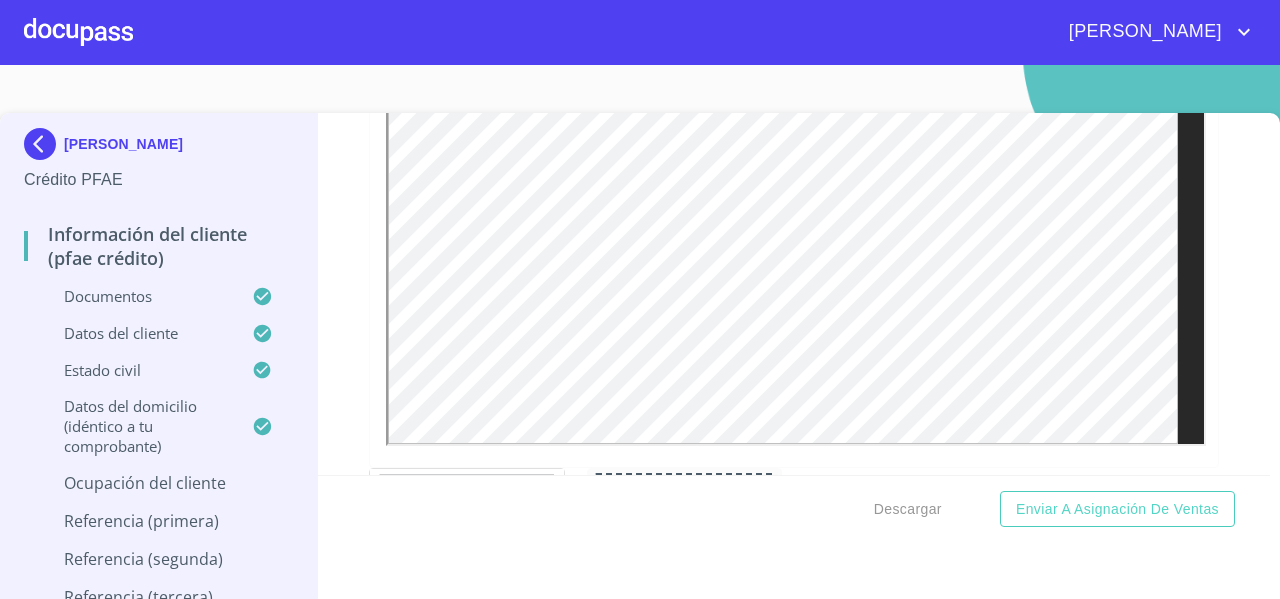 scroll, scrollTop: 3585, scrollLeft: 0, axis: vertical 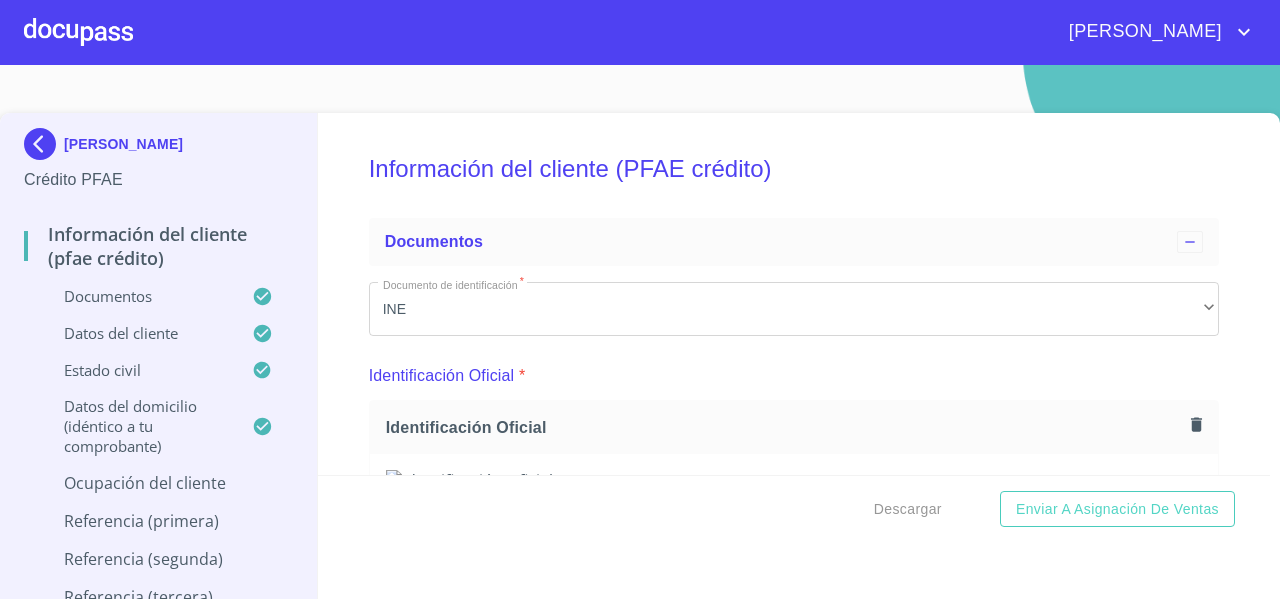 click on "Información del cliente (PFAE crédito)   Documentos Documento de identificación   * INE ​ Identificación Oficial * Identificación Oficial Identificación Oficial Identificación Oficial Comprobante de Domicilio * Comprobante de Domicilio Comprobante de Domicilio Fuente de ingresos   * Independiente/Dueño de negocio/Persona Moral ​ Comprobante de Ingresos mes 1 * Comprobante de Ingresos mes 1 Comprobante de Ingresos mes 1 Comprobante de Ingresos mes 2 * Comprobante de Ingresos mes 2 Comprobante de Ingresos mes 2 Comprobante de Ingresos mes 3 * Comprobante de Ingresos mes 3 Comprobante de Ingresos mes 3 CURP * CURP CURP Constancia de situación fiscal Constancia de situación fiscal Constancia de situación fiscal Datos del cliente Apellido Paterno   * LOPEZ ​ Apellido Materno   * SALAZAR ​ Primer nombre   * GLORIA ​ Segundo Nombre ERIKA ​ Fecha de nacimiento * 20 de jul. de 1972 ​ Nacionalidad   * Mexicana ​ País de nacimiento   * México ​ Estado de nacimiento   * ​" at bounding box center [794, 294] 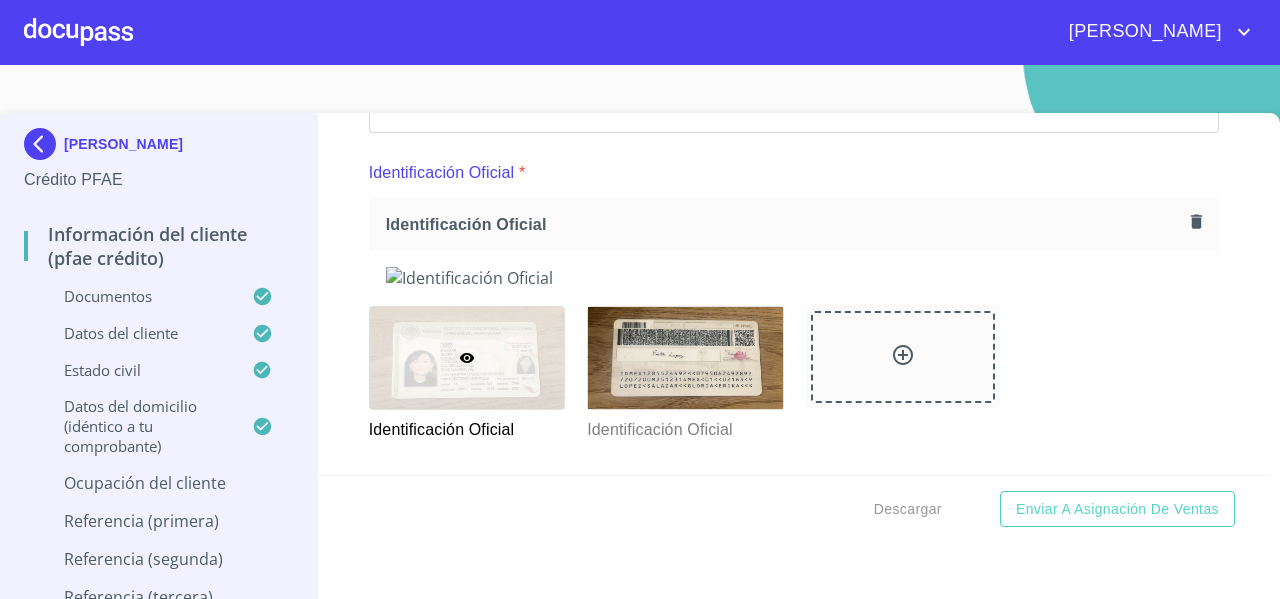 scroll, scrollTop: 194, scrollLeft: 0, axis: vertical 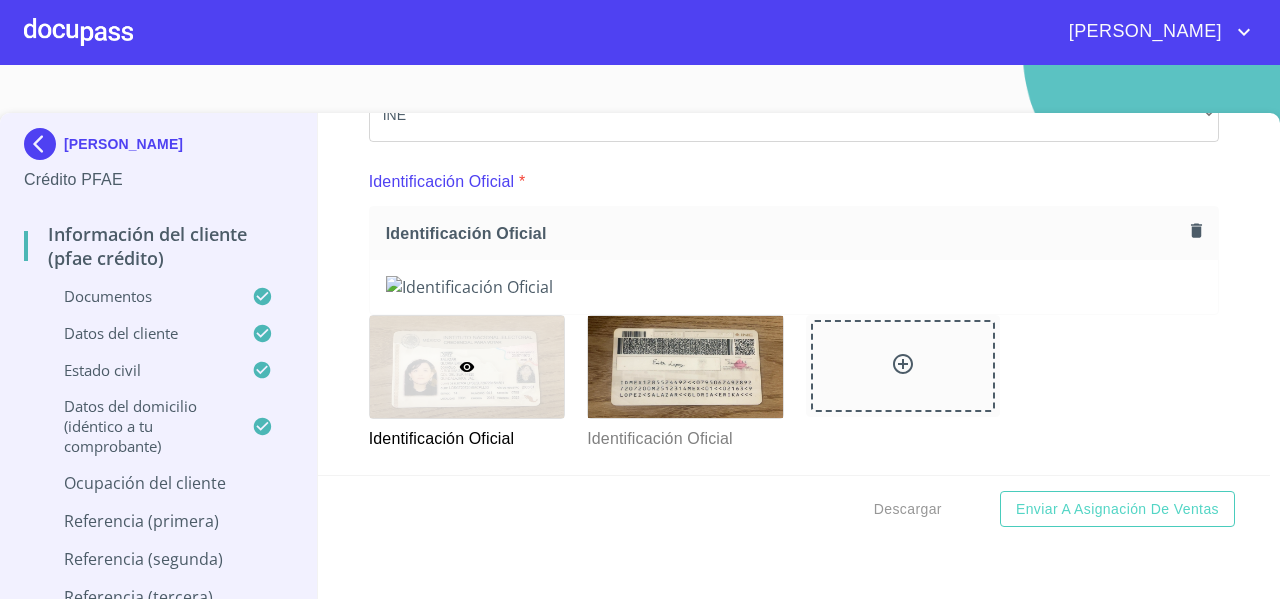 click on "Información del cliente (PFAE crédito)   Documentos Documento de identificación   * INE ​ Identificación Oficial * Identificación Oficial Identificación Oficial Identificación Oficial Comprobante de Domicilio * Comprobante de Domicilio Comprobante de Domicilio Fuente de ingresos   * Independiente/Dueño de negocio/Persona Moral ​ Comprobante de Ingresos mes 1 * Comprobante de Ingresos mes 1 Comprobante de Ingresos mes 1 Comprobante de Ingresos mes 2 * Comprobante de Ingresos mes 2 Comprobante de Ingresos mes 2 Comprobante de Ingresos mes 3 * Comprobante de Ingresos mes 3 Comprobante de Ingresos mes 3 CURP * CURP CURP Constancia de situación fiscal Constancia de situación fiscal Constancia de situación fiscal Datos del cliente Apellido Paterno   * LOPEZ ​ Apellido Materno   * SALAZAR ​ Primer nombre   * GLORIA ​ Segundo Nombre ERIKA ​ Fecha de nacimiento * 20 de jul. de 1972 ​ Nacionalidad   * Mexicana ​ País de nacimiento   * México ​ Estado de nacimiento   * ​" at bounding box center [794, 294] 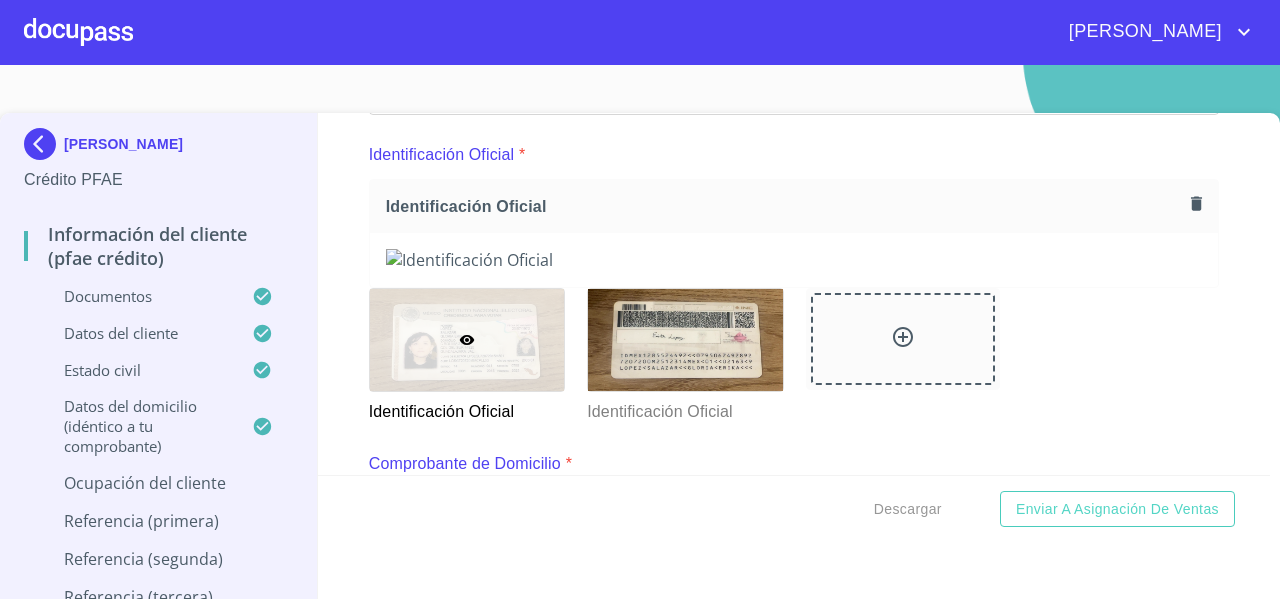 scroll, scrollTop: 220, scrollLeft: 0, axis: vertical 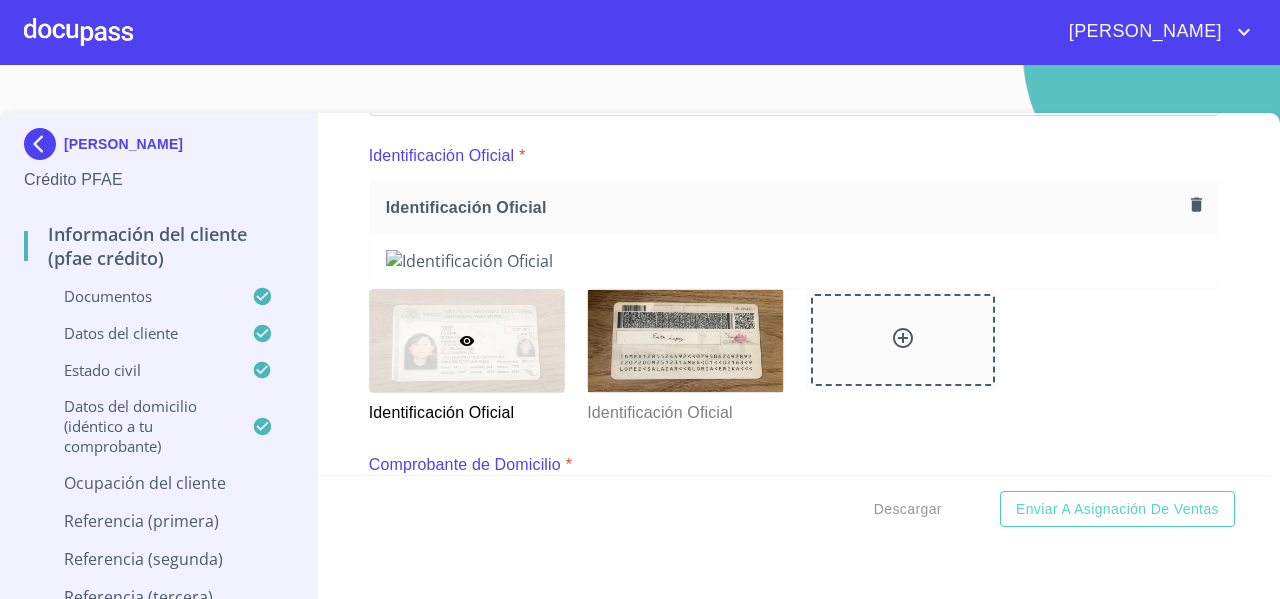 click 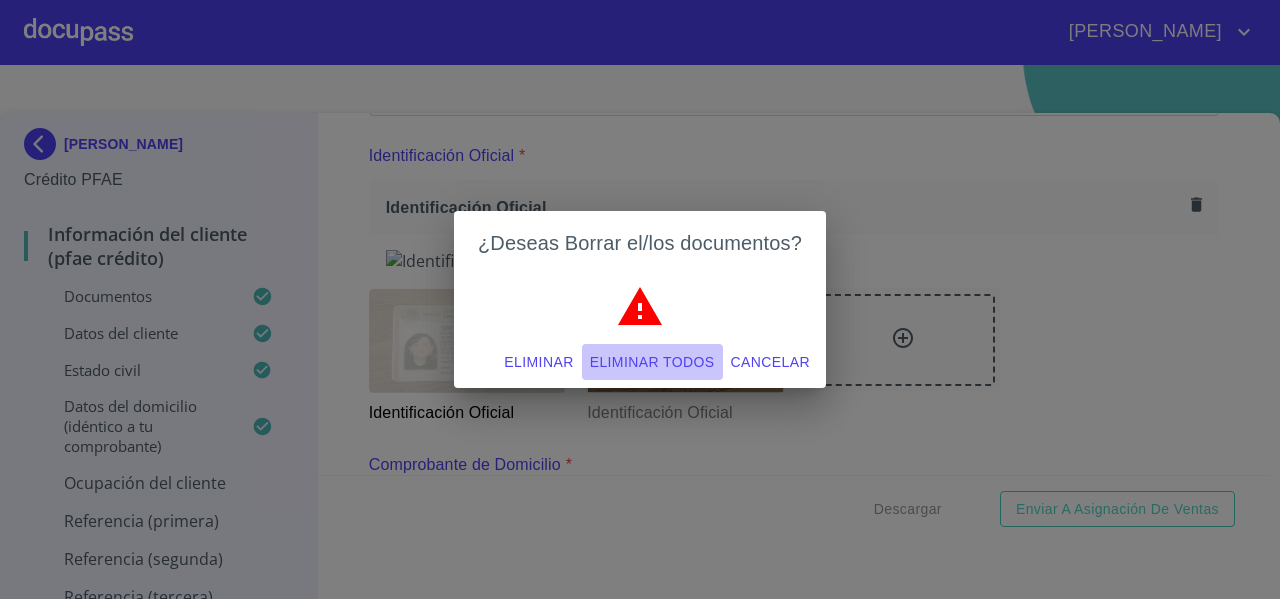 click on "Eliminar todos" at bounding box center [652, 362] 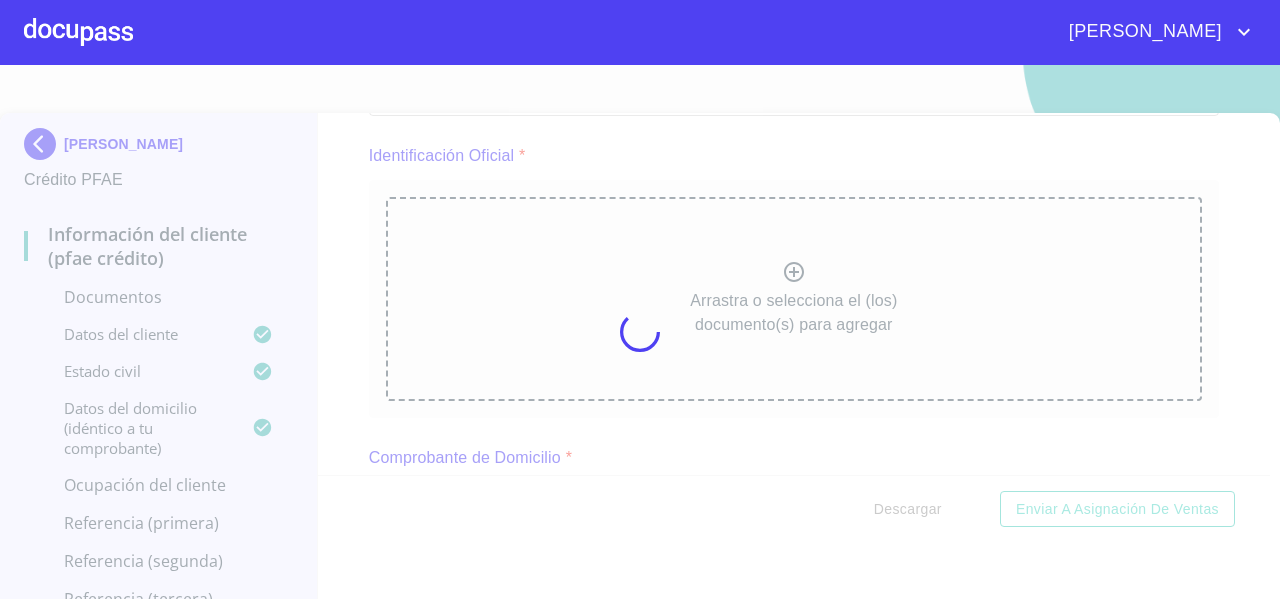 click at bounding box center [640, 332] 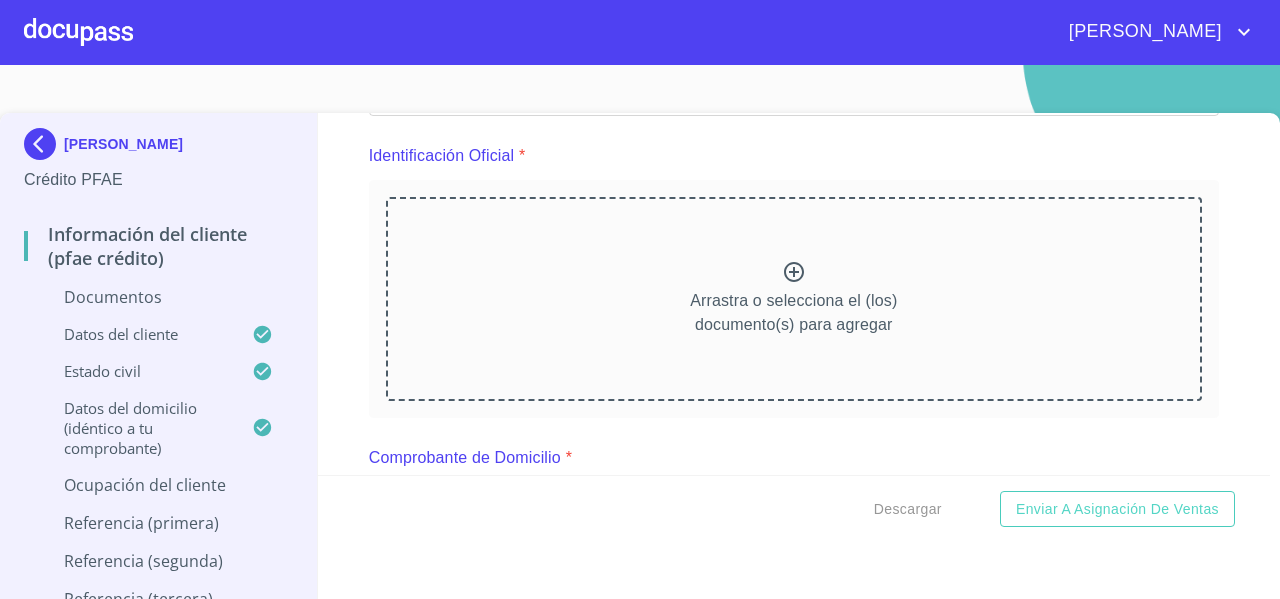 click on "Arrastra o selecciona el (los) documento(s) para agregar" at bounding box center (794, 299) 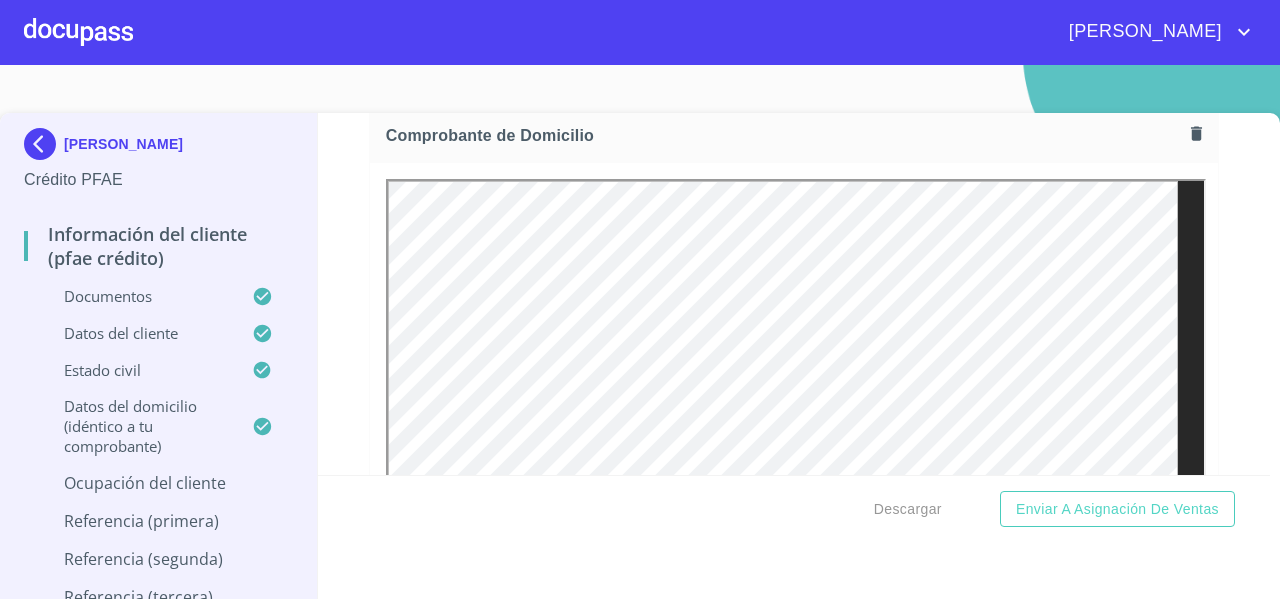 scroll, scrollTop: 1119, scrollLeft: 0, axis: vertical 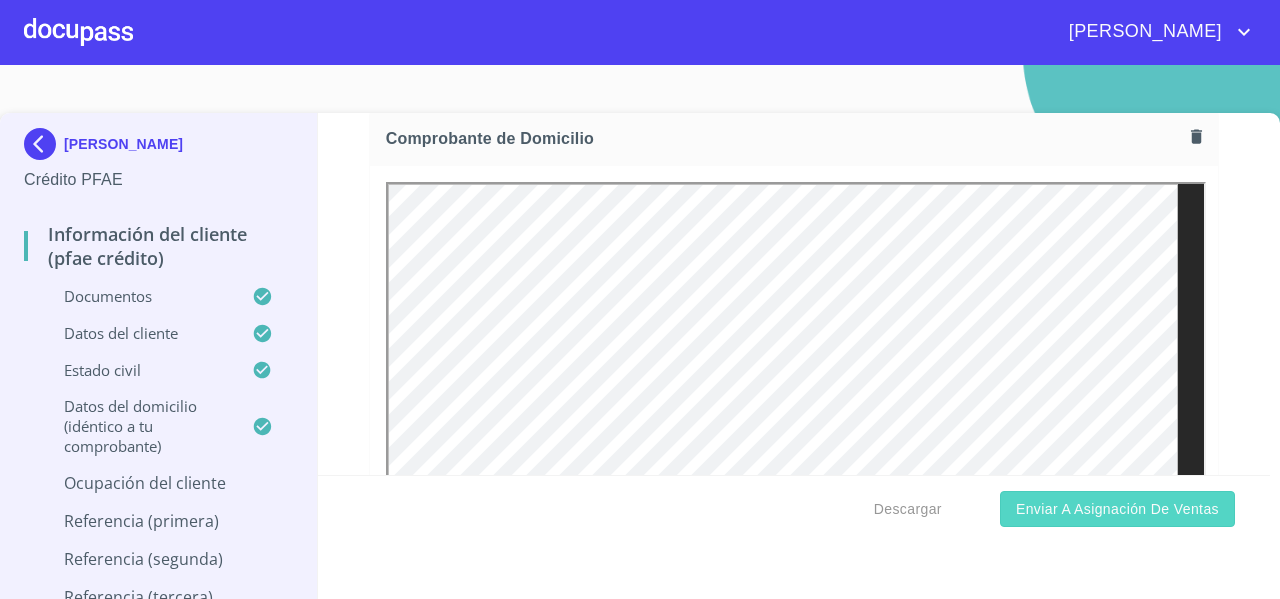 click on "Enviar a Asignación de Ventas" at bounding box center (1117, 509) 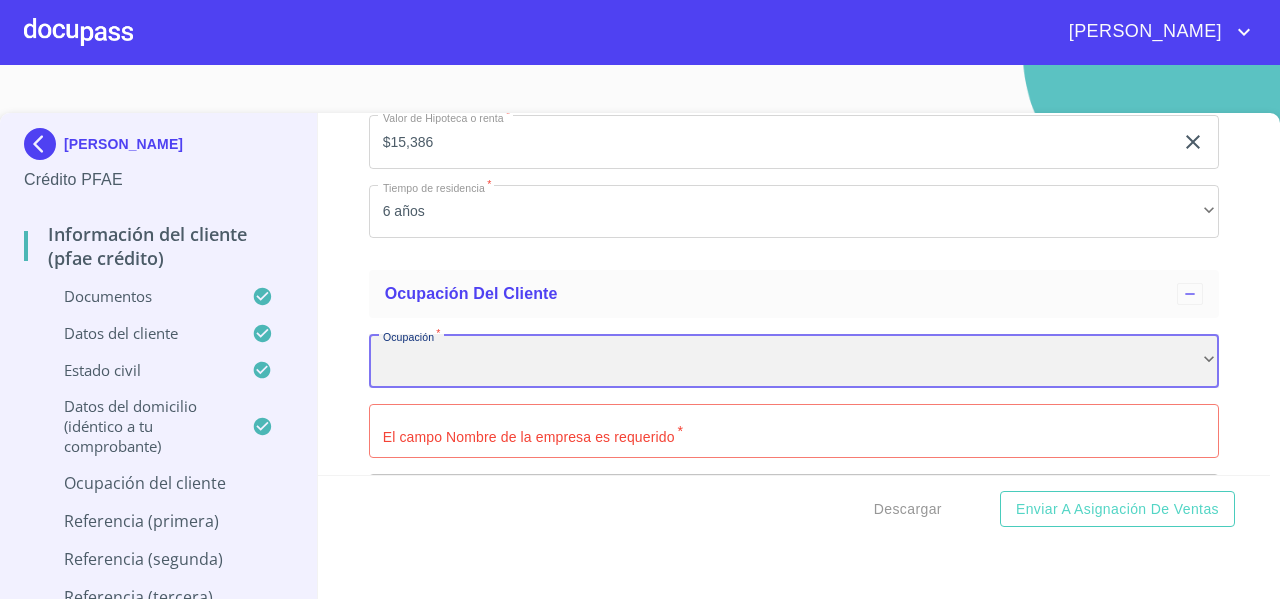 click on "​" at bounding box center [794, 361] 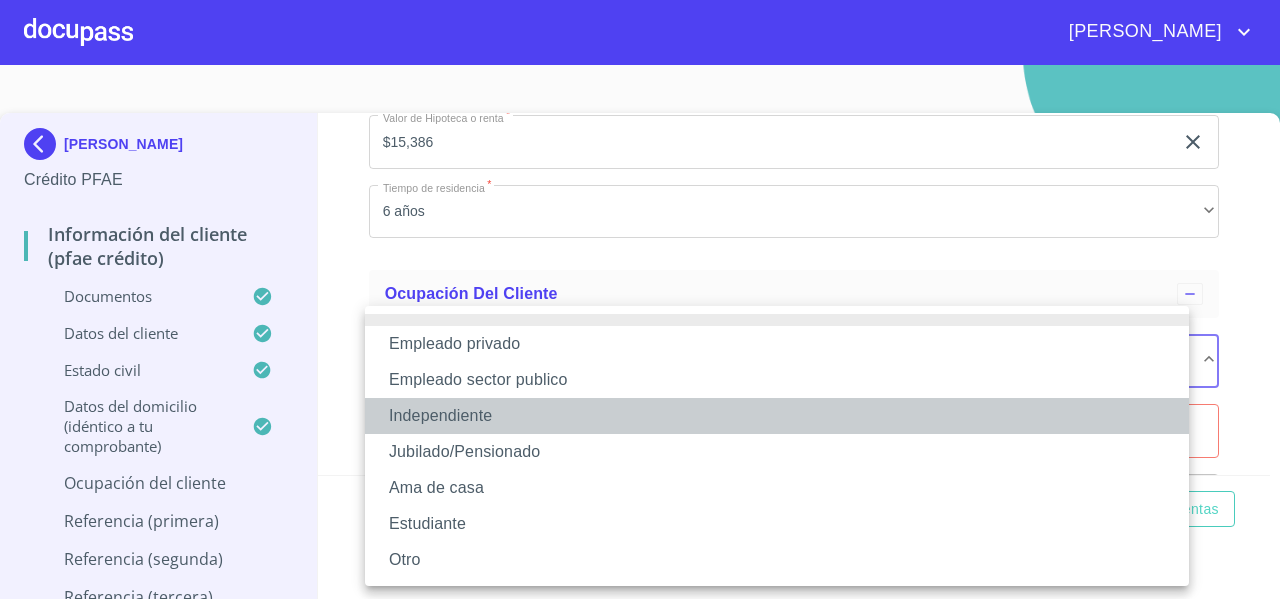 click on "Independiente" at bounding box center [777, 416] 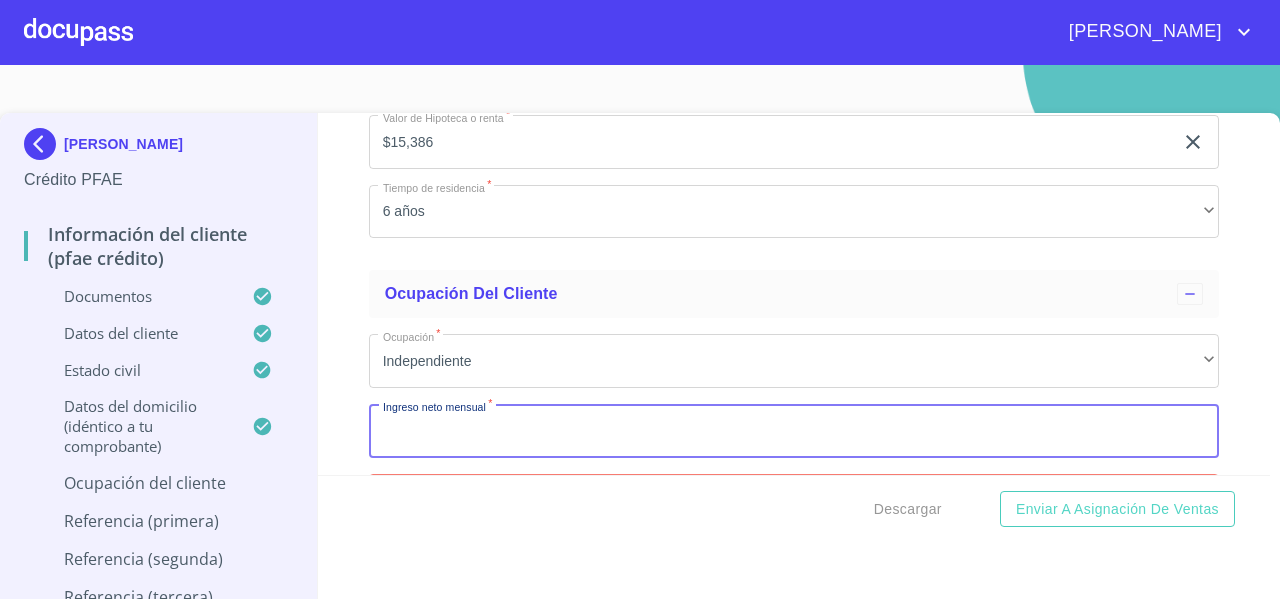 click on "Documento de identificación   *" at bounding box center (794, 431) 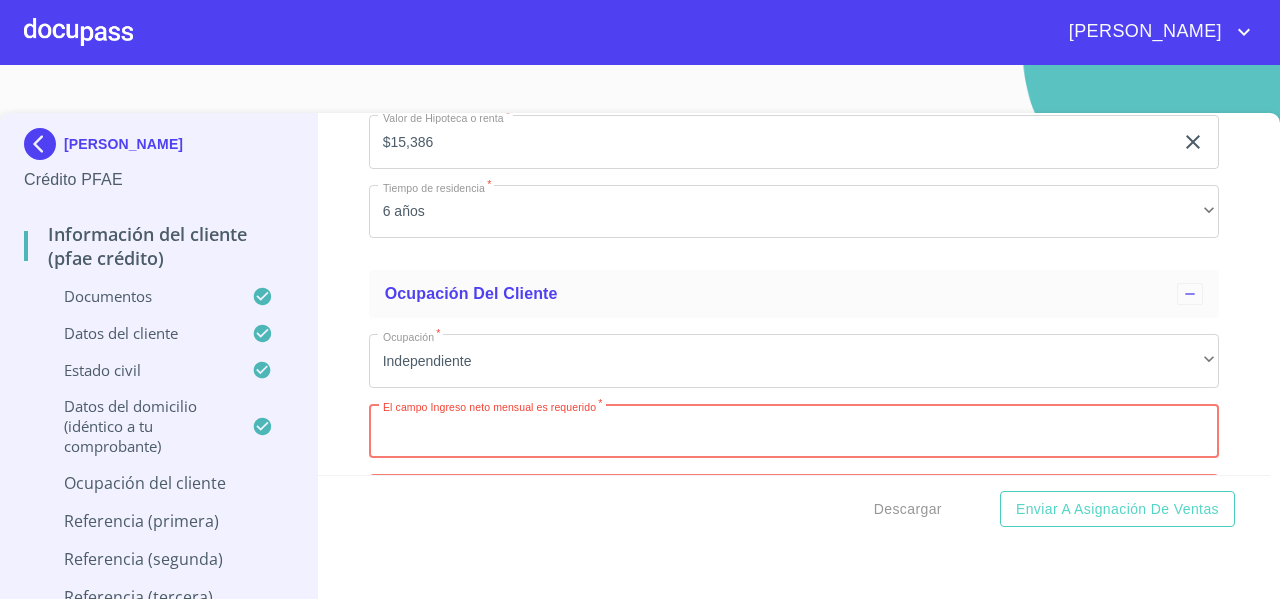 paste on "662238.00" 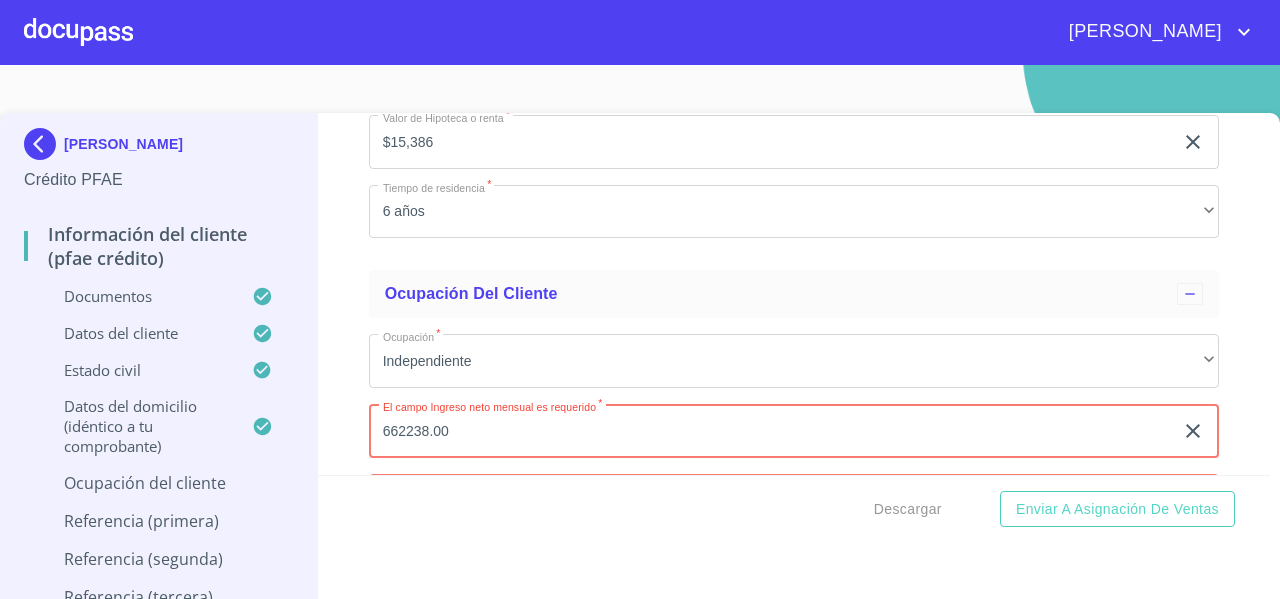 type on "662238.00" 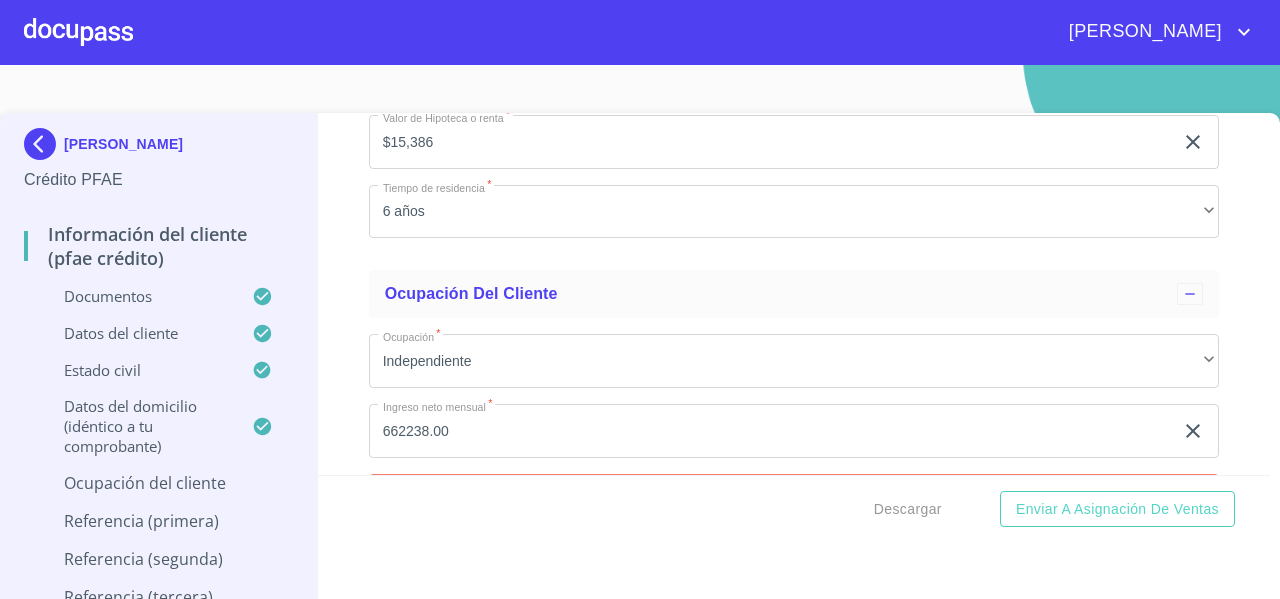 scroll, scrollTop: 8690, scrollLeft: 0, axis: vertical 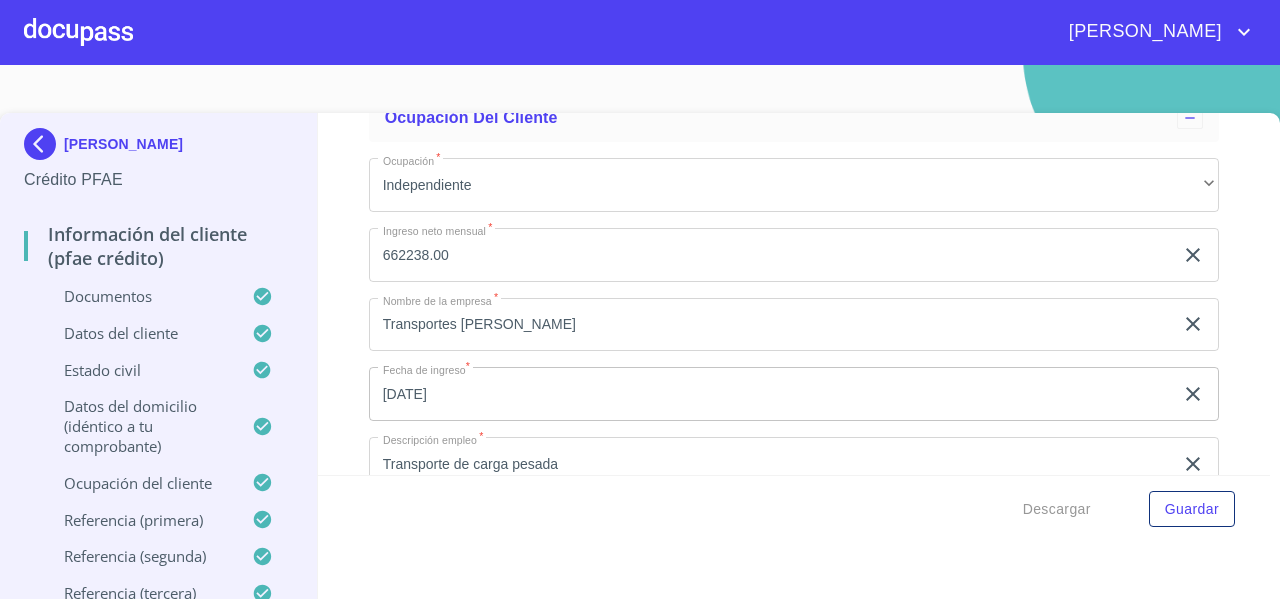 click on "Información del cliente (PFAE crédito)   Documentos Documento de identificación   * INE ​ Identificación Oficial * Identificación Oficial Identificación Oficial Comprobante de Domicilio * Comprobante de Domicilio Comprobante de Domicilio Fuente de ingresos   * Independiente/Dueño de negocio/Persona Moral ​ Comprobante de Ingresos mes 1 * Comprobante de Ingresos mes 1 Comprobante de Ingresos mes 1 Comprobante de Ingresos mes 2 * Comprobante de Ingresos mes 2 Comprobante de Ingresos mes 2 Comprobante de Ingresos mes 3 * Comprobante de Ingresos mes 3 Comprobante de Ingresos mes 3 CURP * CURP CURP Constancia de situación fiscal Constancia de situación fiscal Constancia de situación fiscal Datos del cliente Apellido Paterno   * LOPEZ ​ Apellido Materno   * SALAZAR ​ Primer nombre   * GLORIA ​ Segundo Nombre ERIKA ​ Fecha de nacimiento * 20 de jul. de 1972 ​ Nacionalidad   * Mexicana ​ País de nacimiento   * México ​ Estado de nacimiento   * Ciudad de México ​ CURP *" at bounding box center [794, 294] 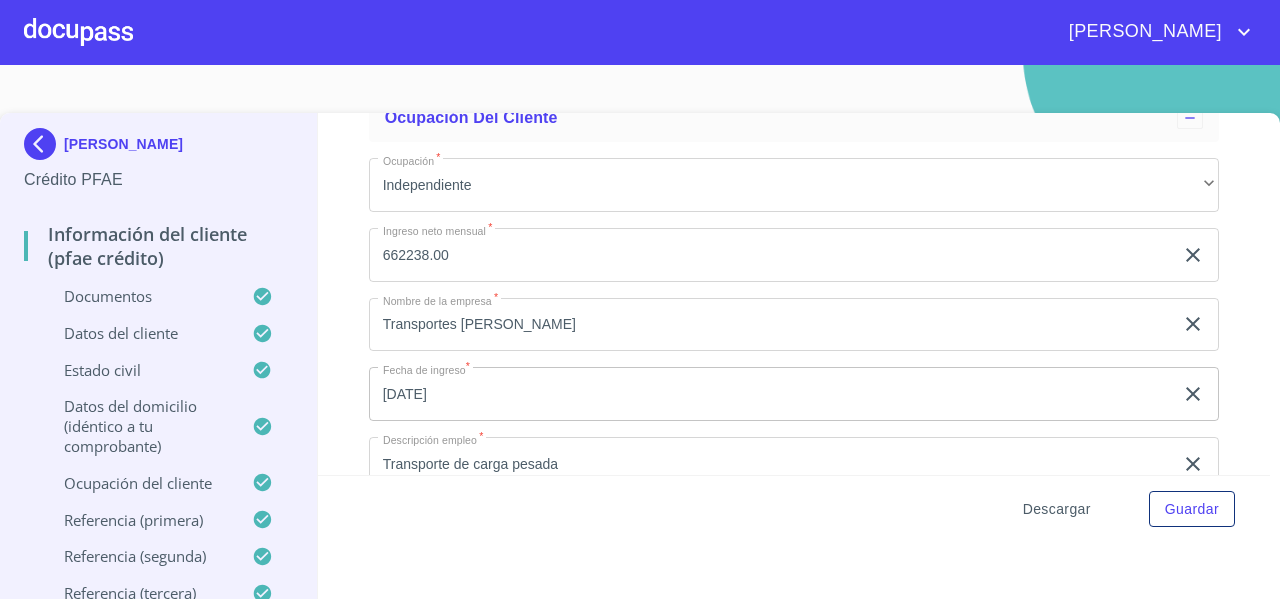 click on "Descargar" at bounding box center (1057, 509) 